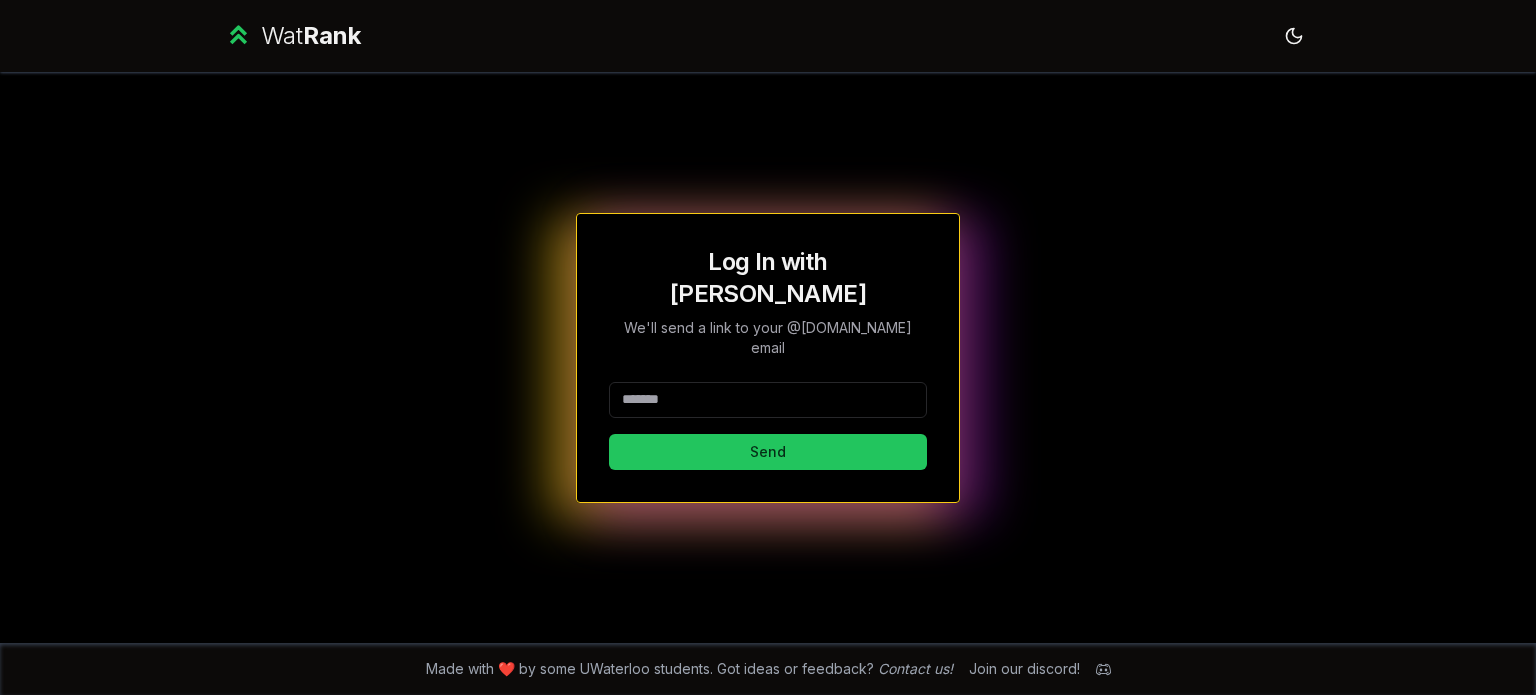 scroll, scrollTop: 0, scrollLeft: 0, axis: both 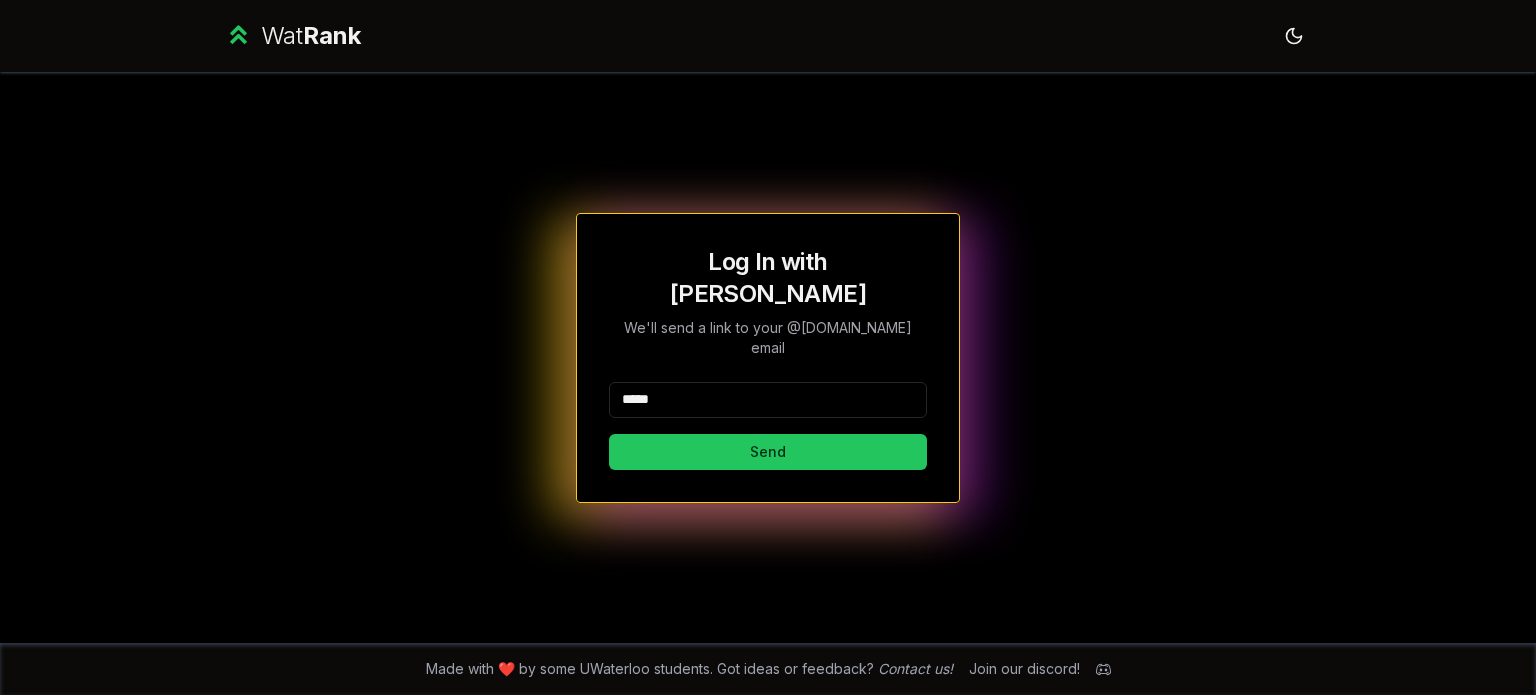 type on "*****" 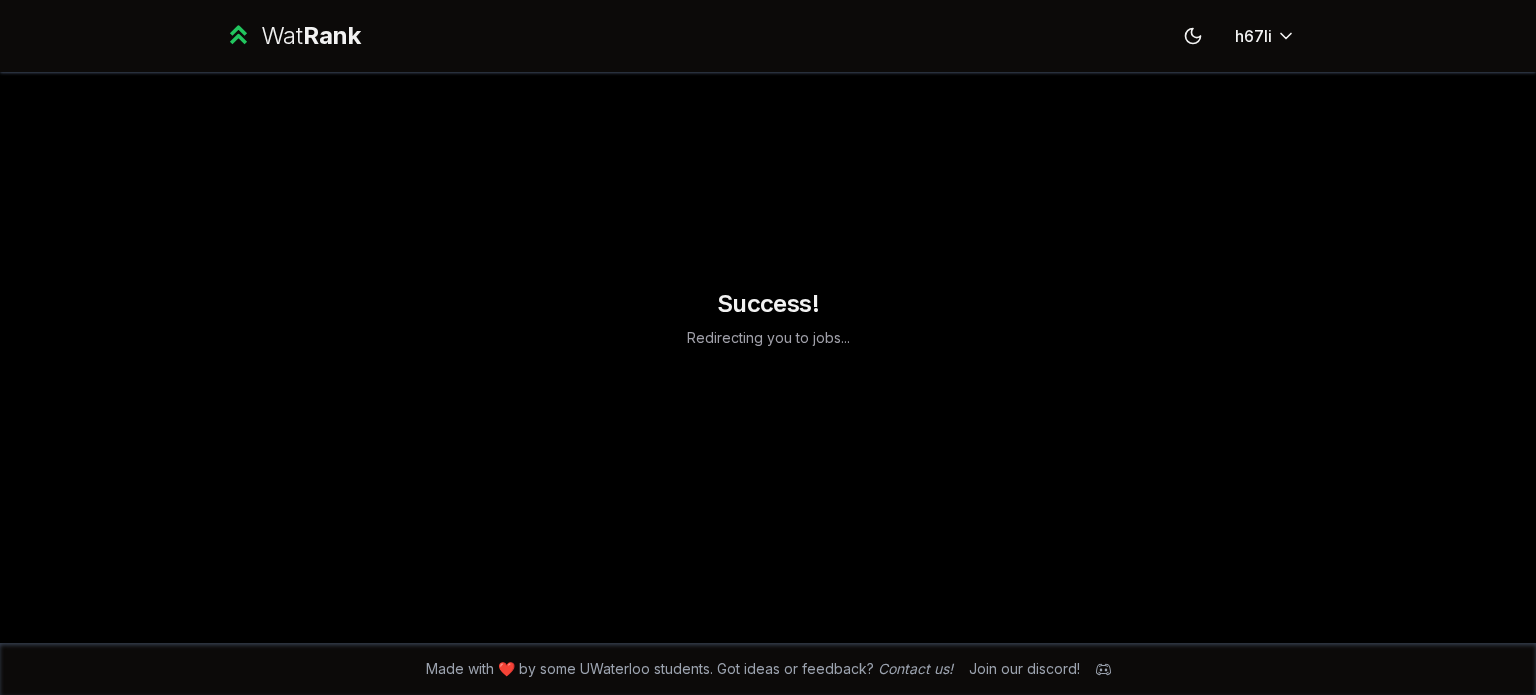 scroll, scrollTop: 0, scrollLeft: 0, axis: both 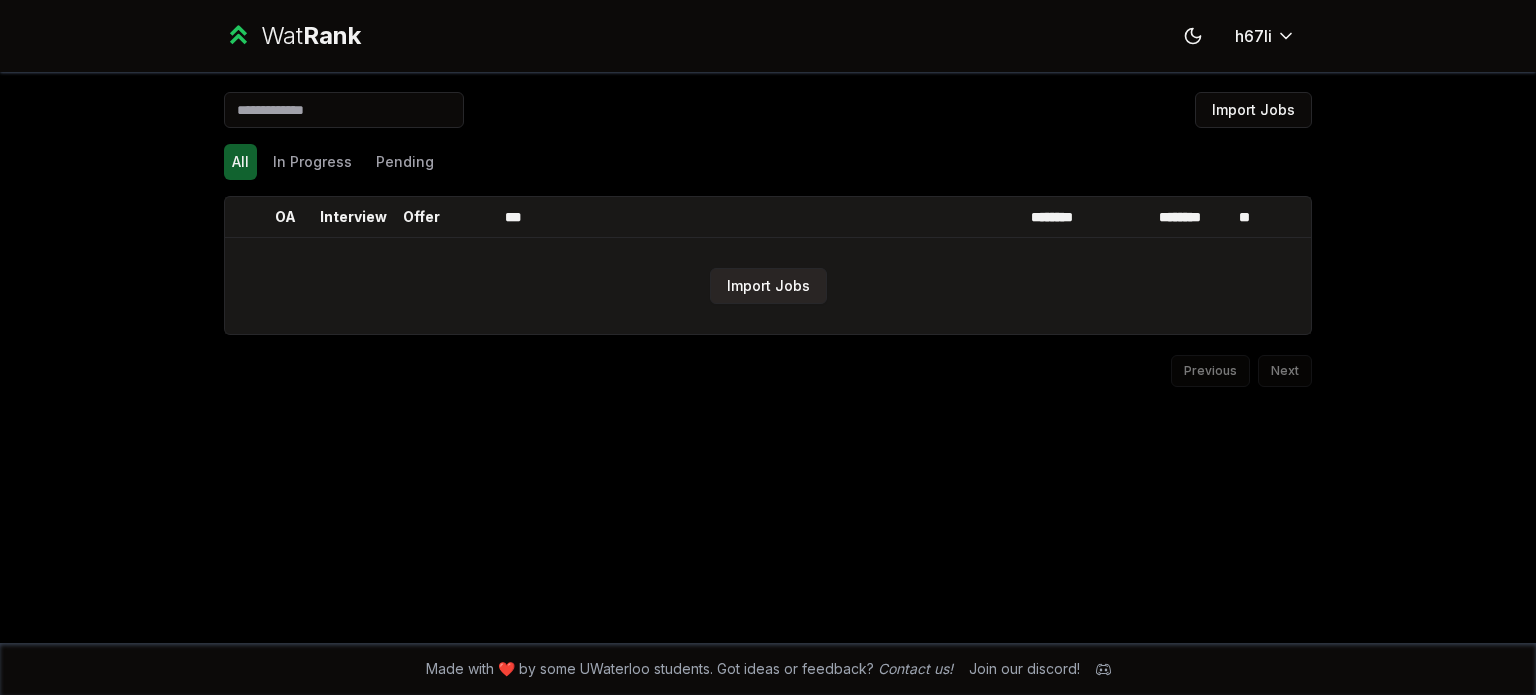 click on "Import Jobs" at bounding box center (768, 286) 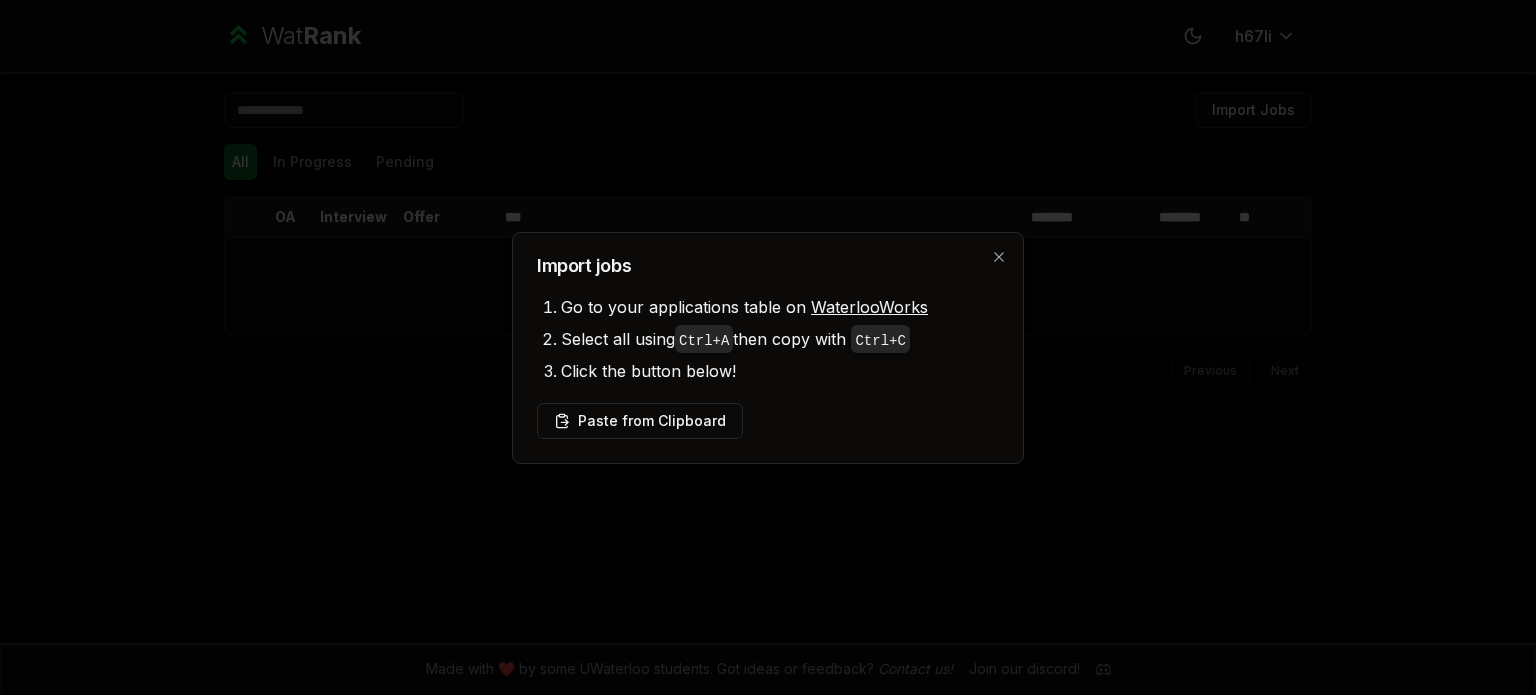type 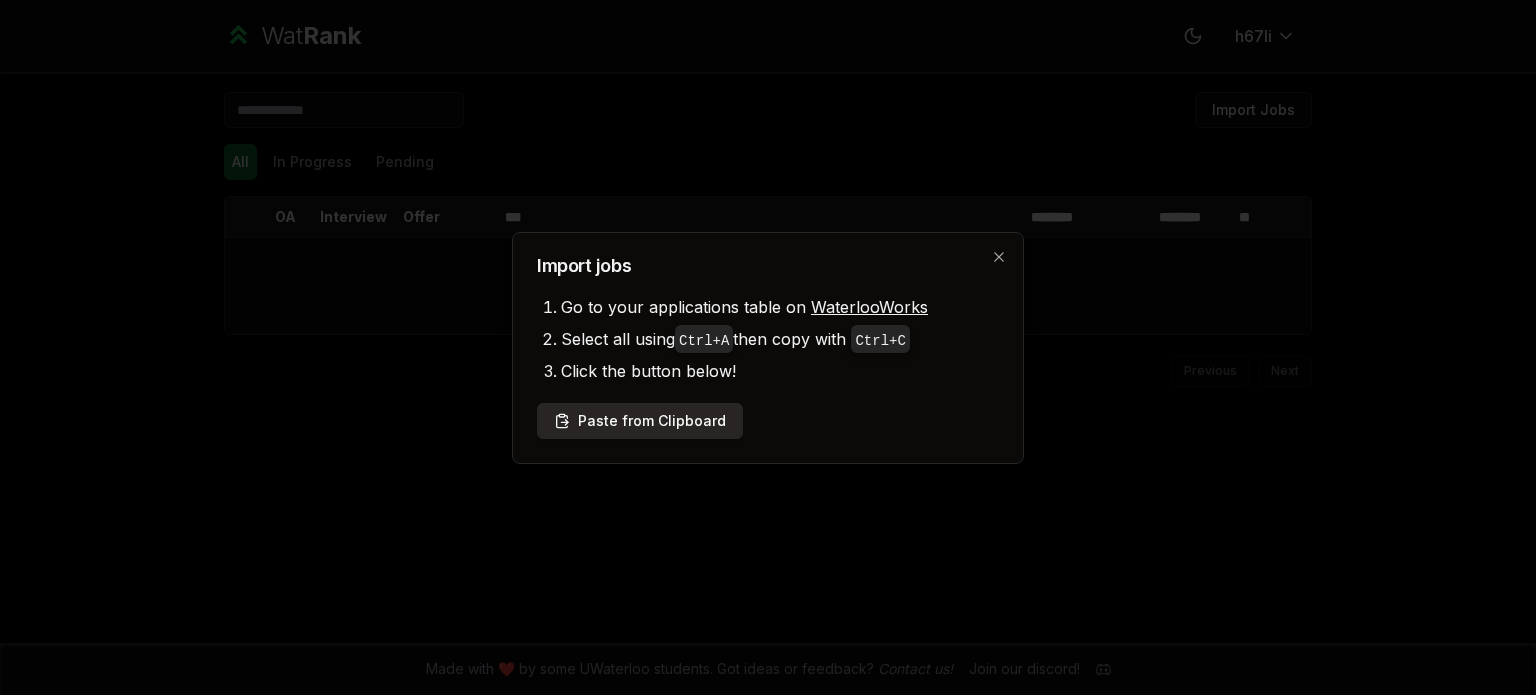 click on "Paste from Clipboard" at bounding box center [640, 421] 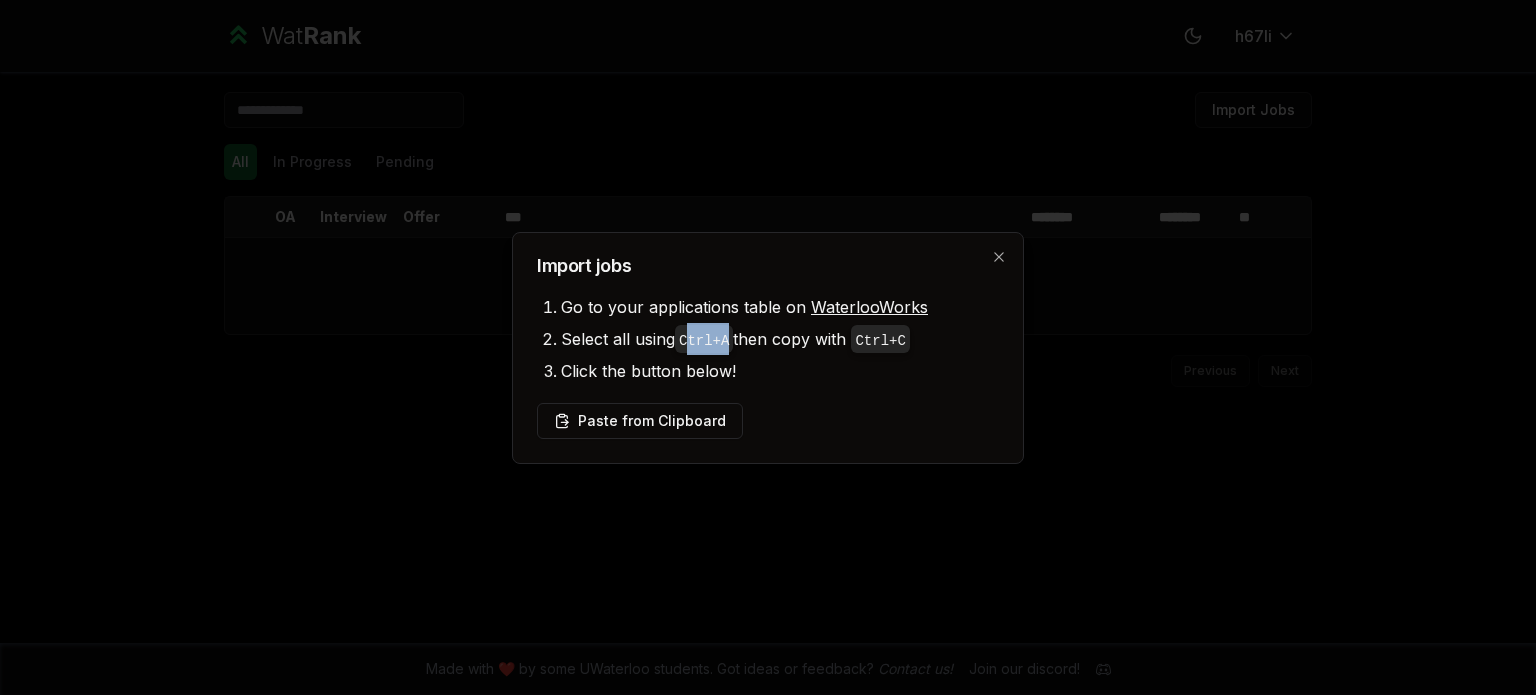 drag, startPoint x: 730, startPoint y: 342, endPoint x: 693, endPoint y: 347, distance: 37.336308 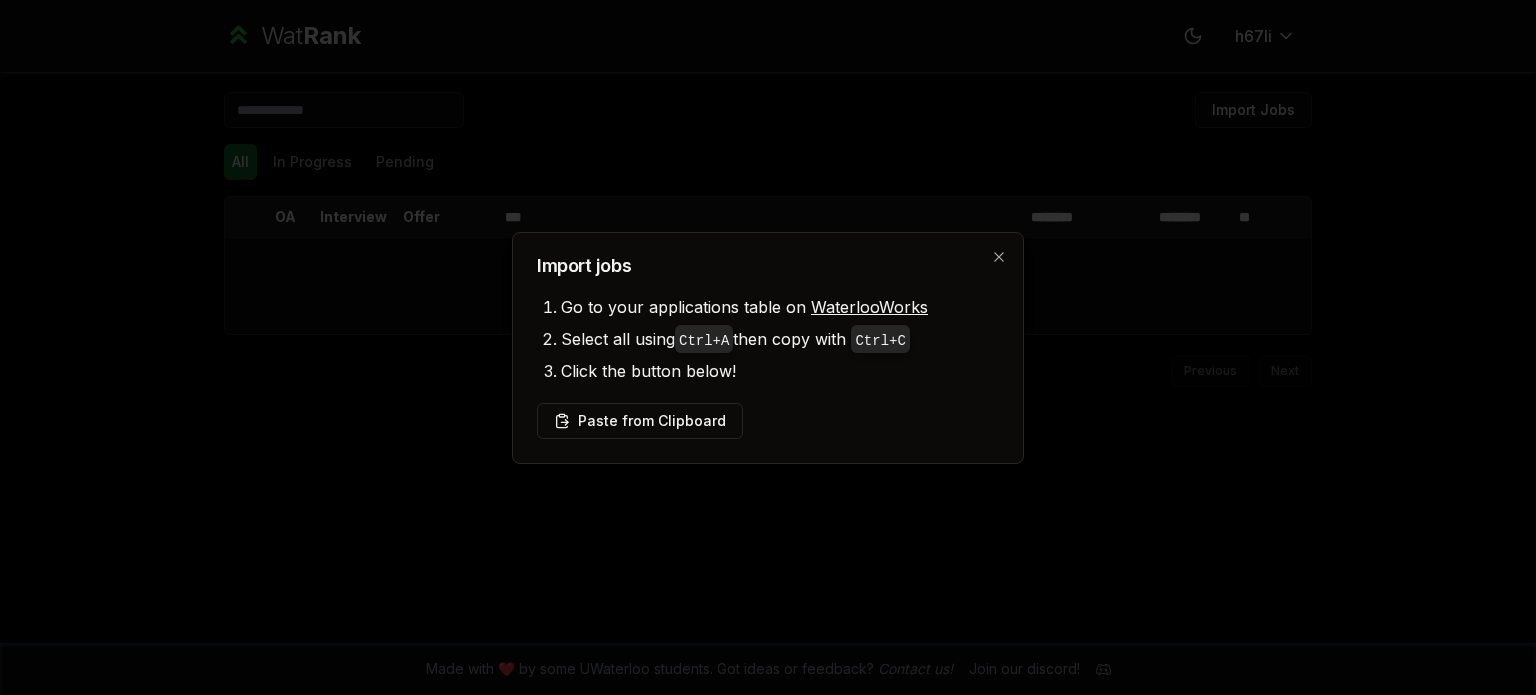 click on "Ctrl+ C" at bounding box center [880, 339] 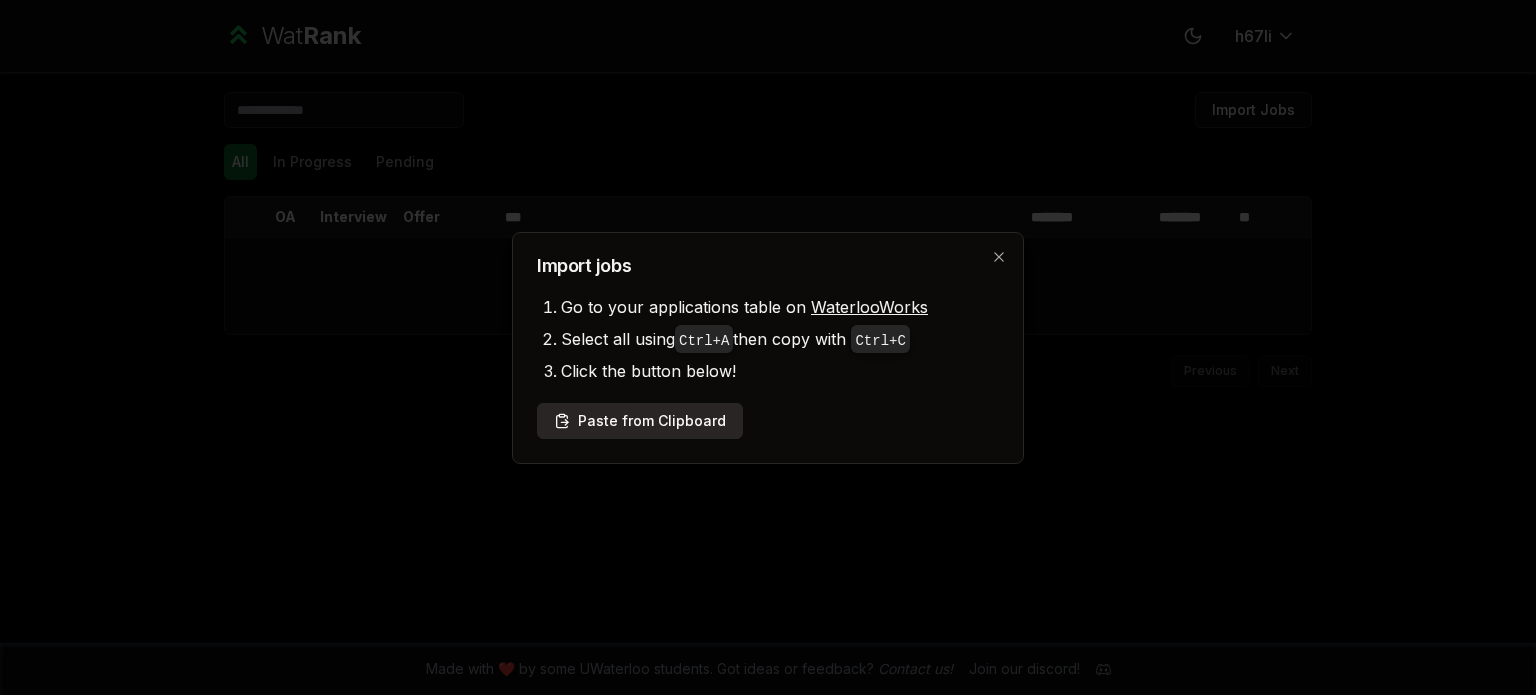 click on "Paste from Clipboard" at bounding box center (640, 421) 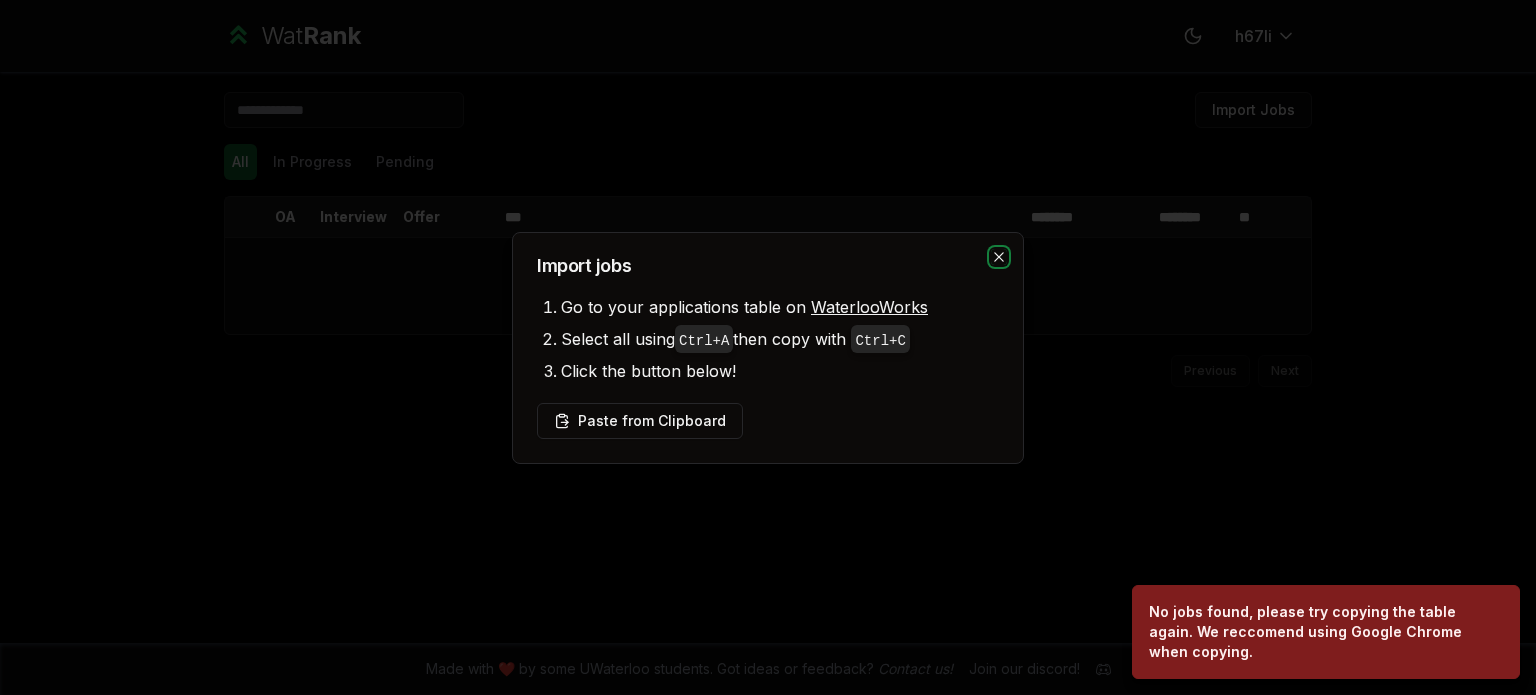 click 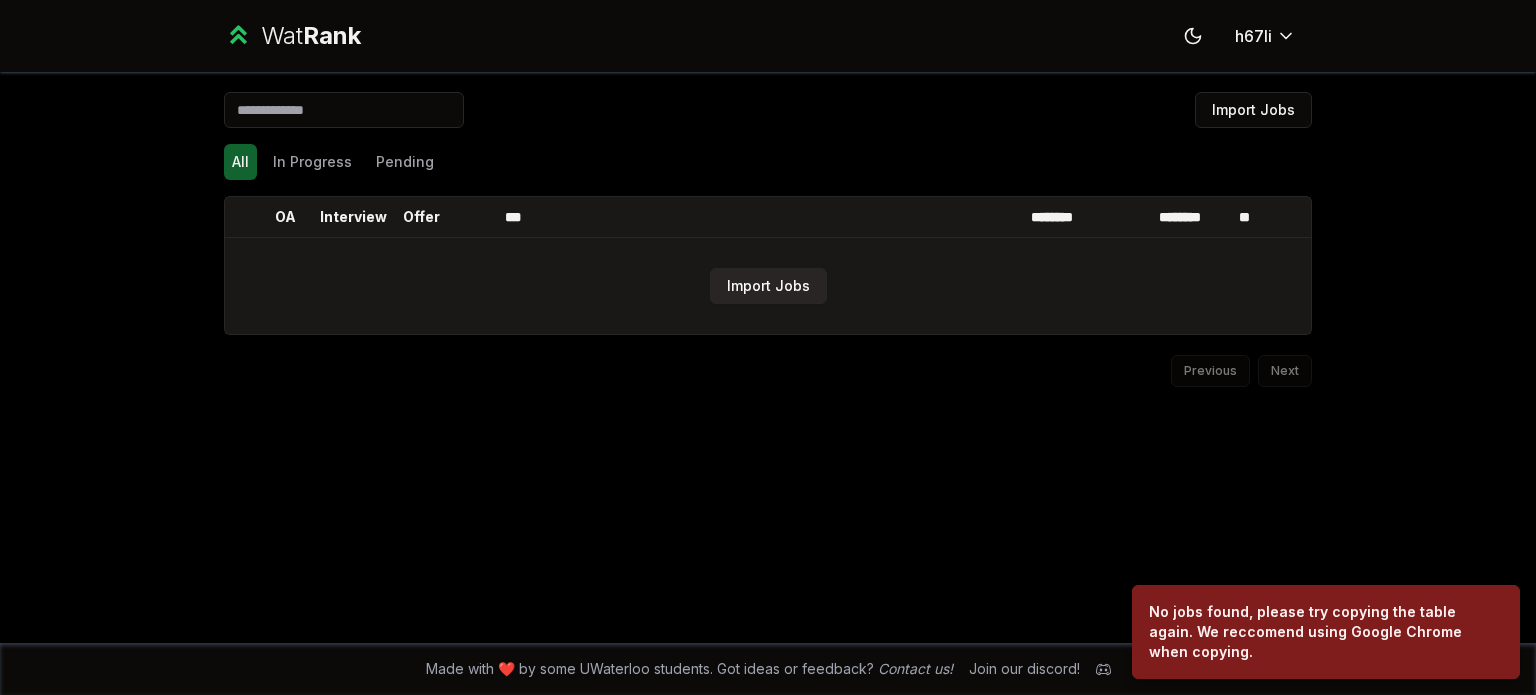 click on "Import Jobs" at bounding box center [768, 286] 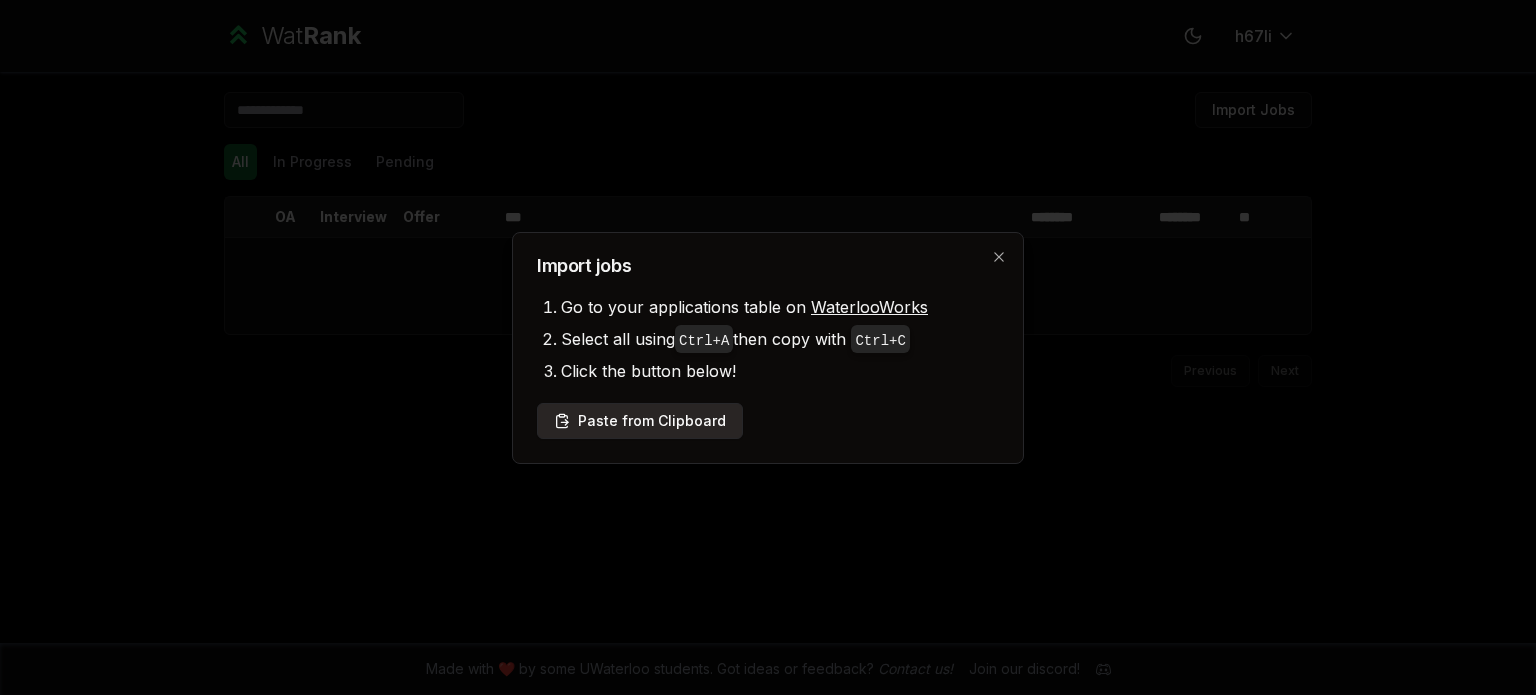 click on "Paste from Clipboard" at bounding box center [640, 421] 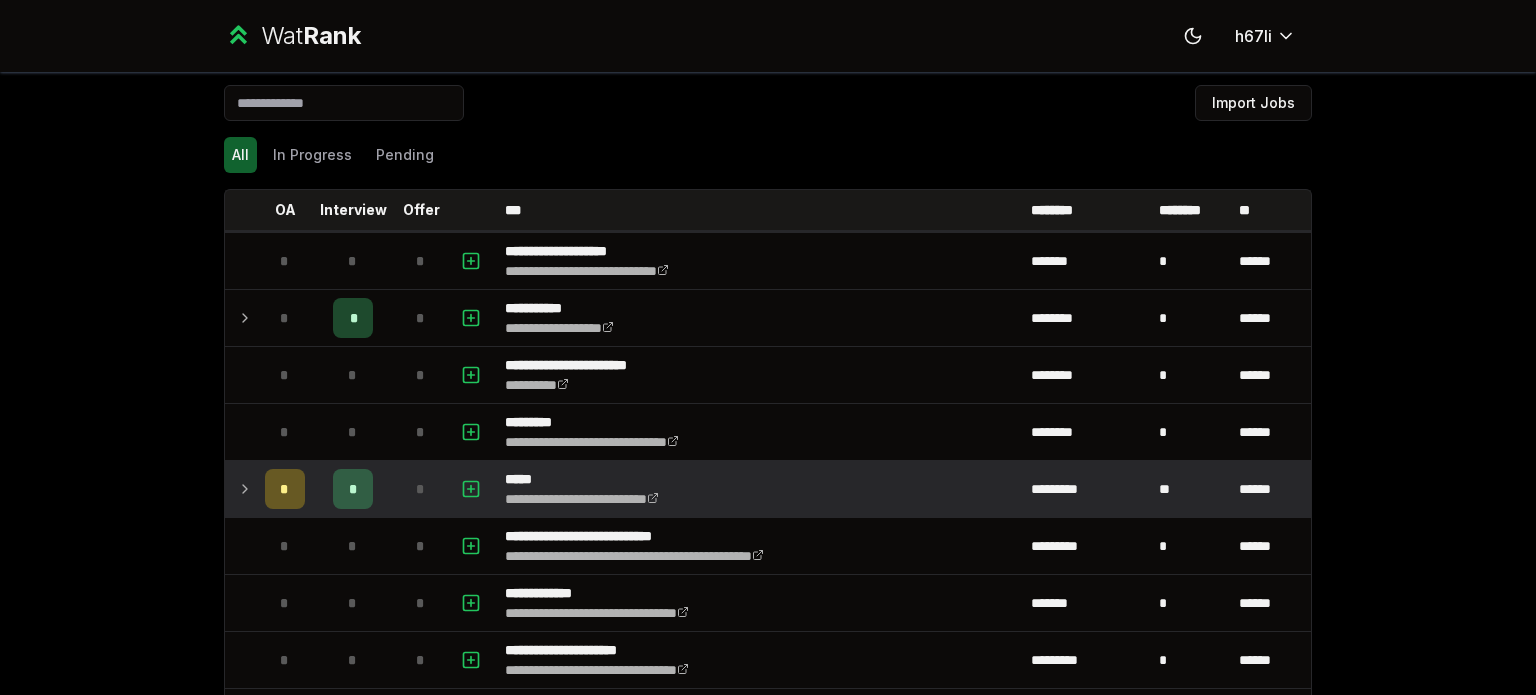 scroll, scrollTop: 0, scrollLeft: 0, axis: both 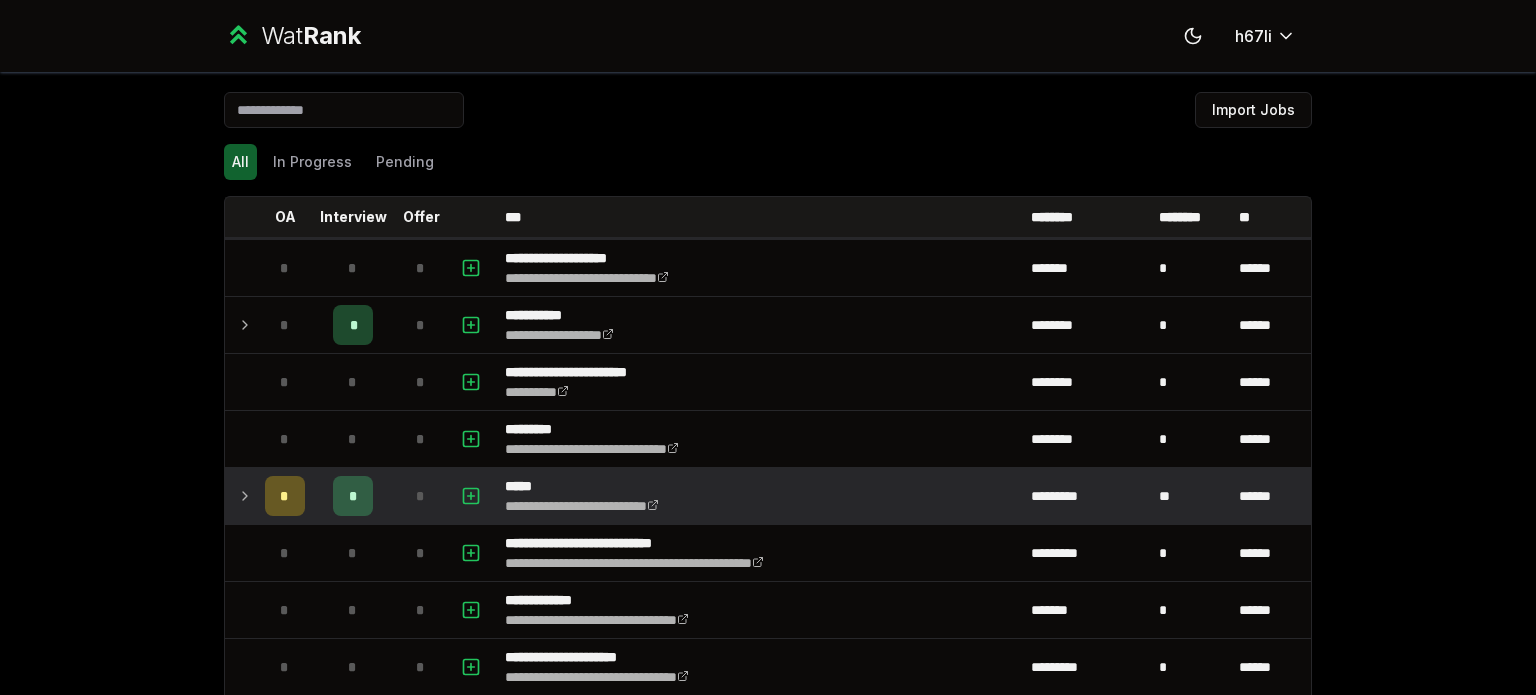 click on "**" at bounding box center (1191, 496) 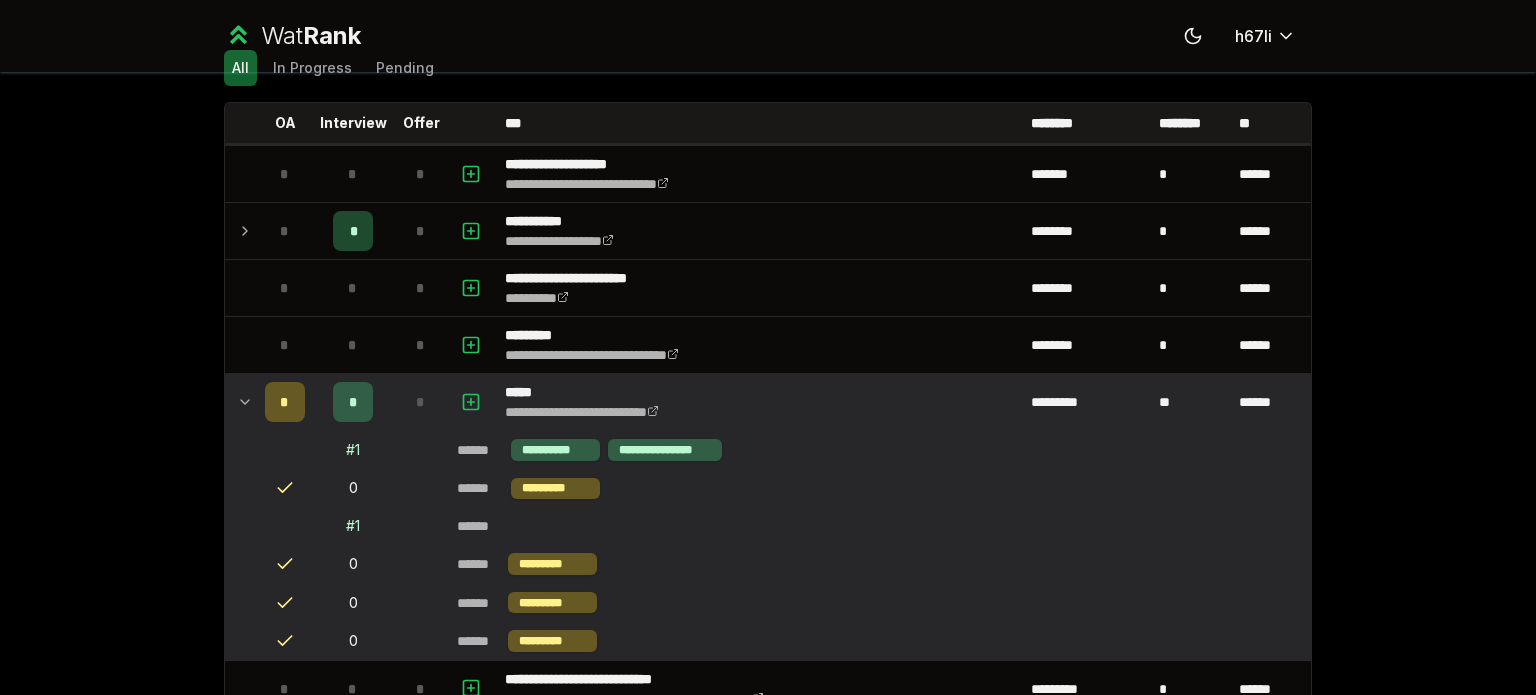 scroll, scrollTop: 100, scrollLeft: 0, axis: vertical 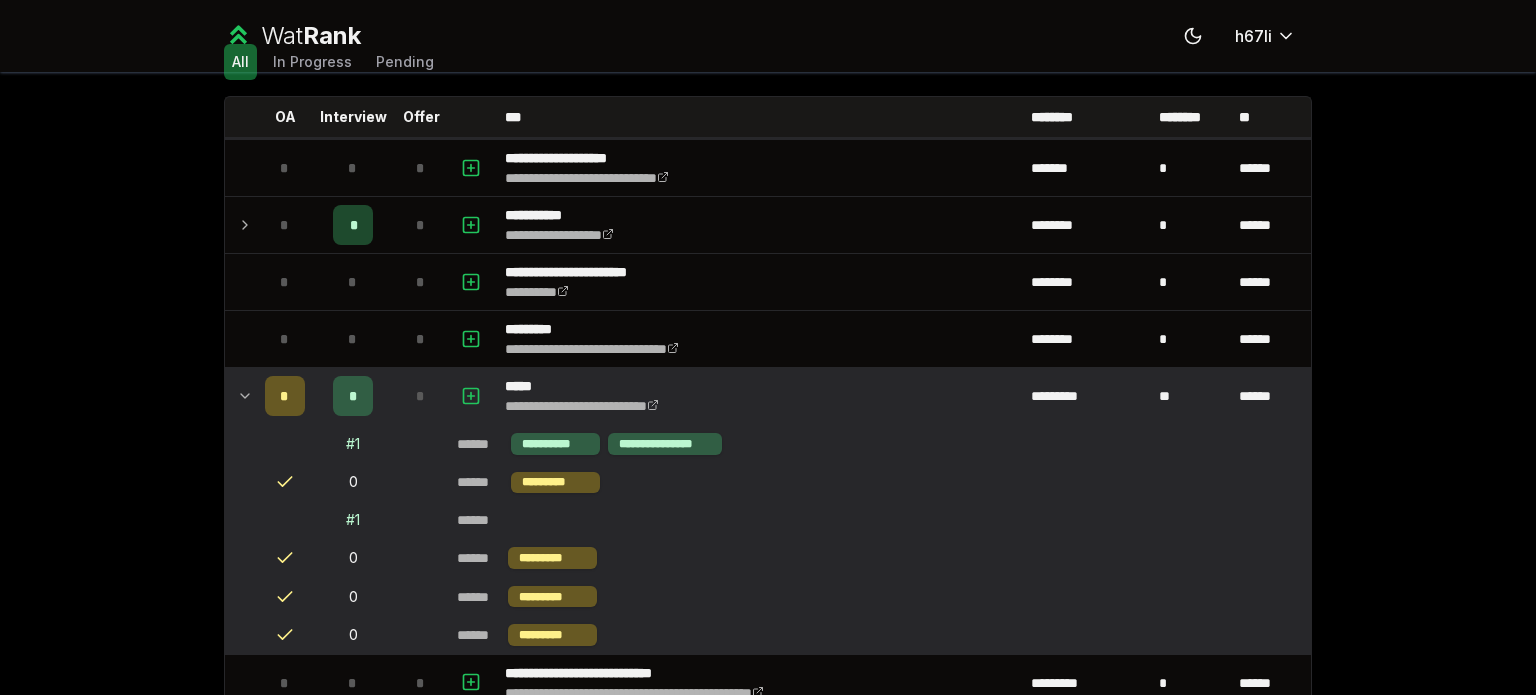 click on "**********" at bounding box center (760, 396) 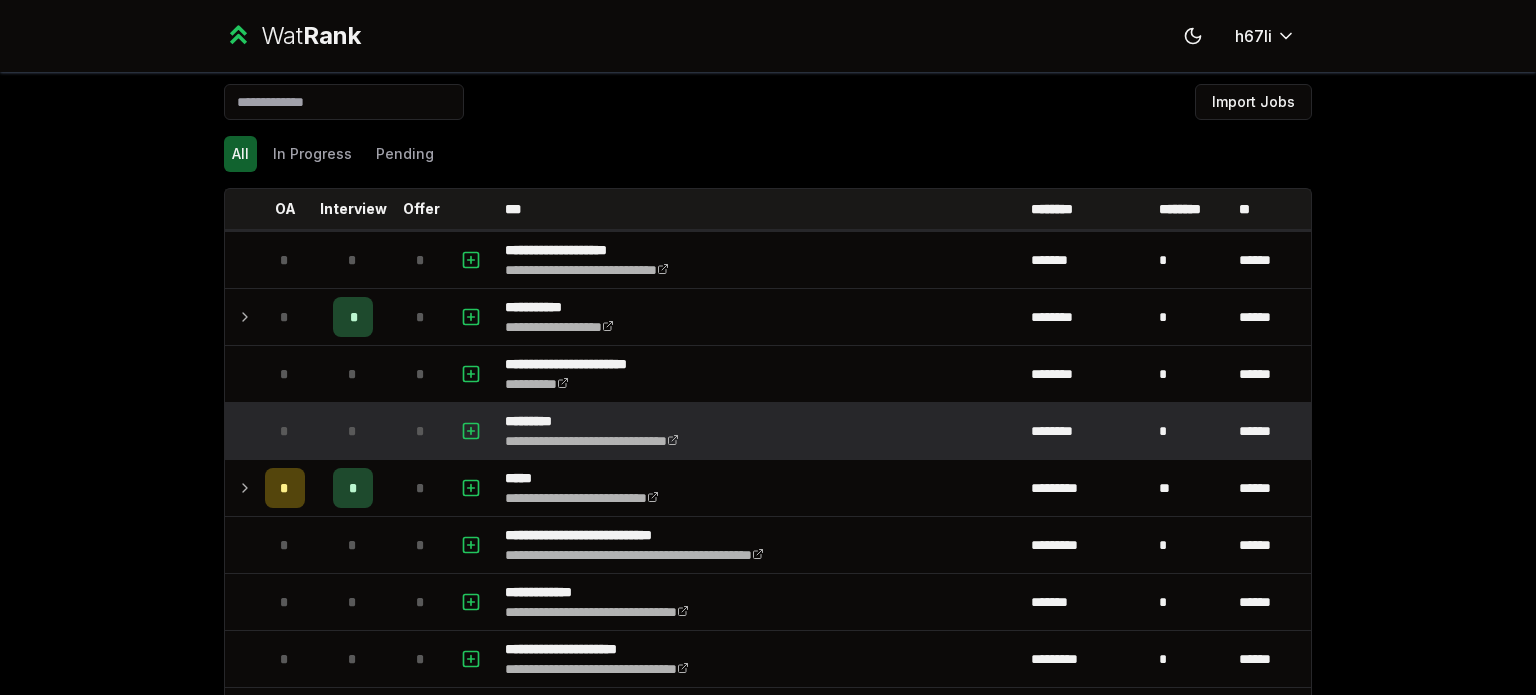 scroll, scrollTop: 0, scrollLeft: 0, axis: both 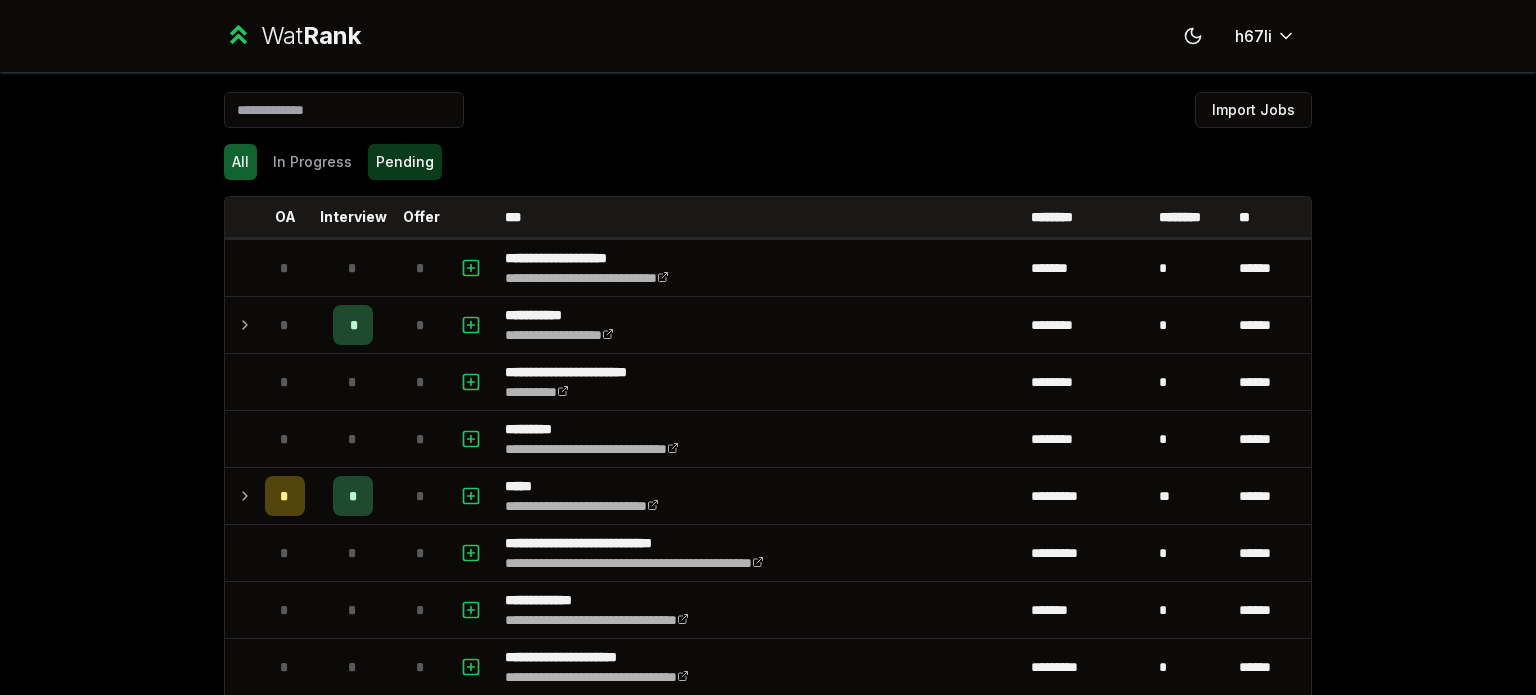 click on "Pending" at bounding box center [405, 162] 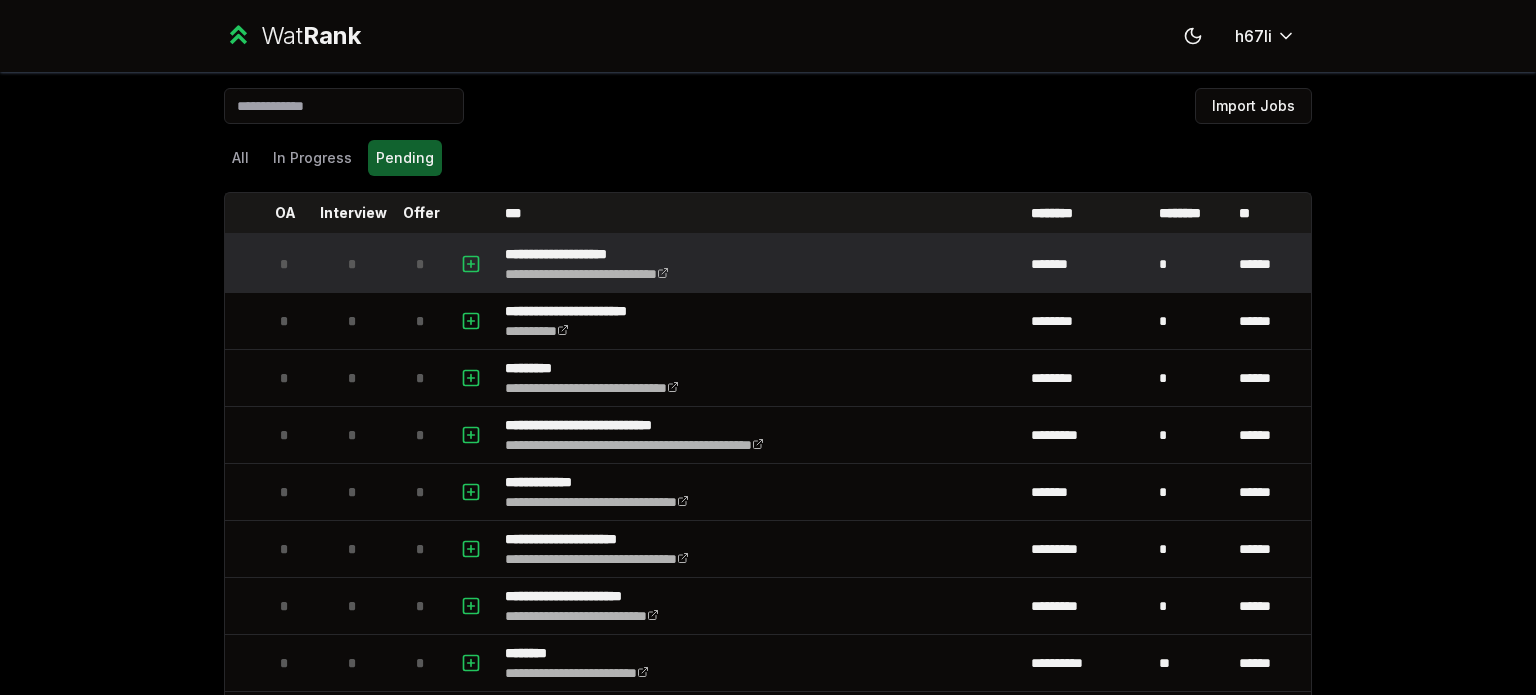 scroll, scrollTop: 0, scrollLeft: 0, axis: both 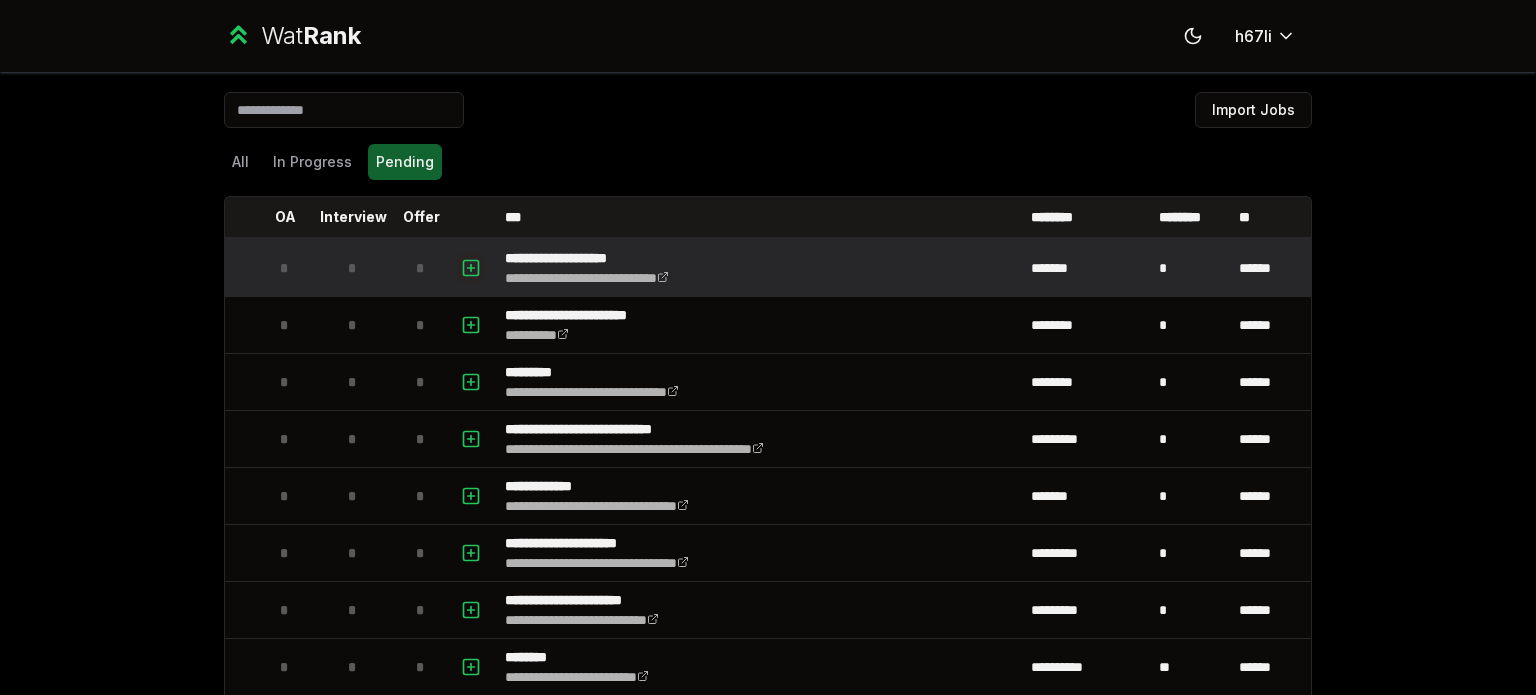 click 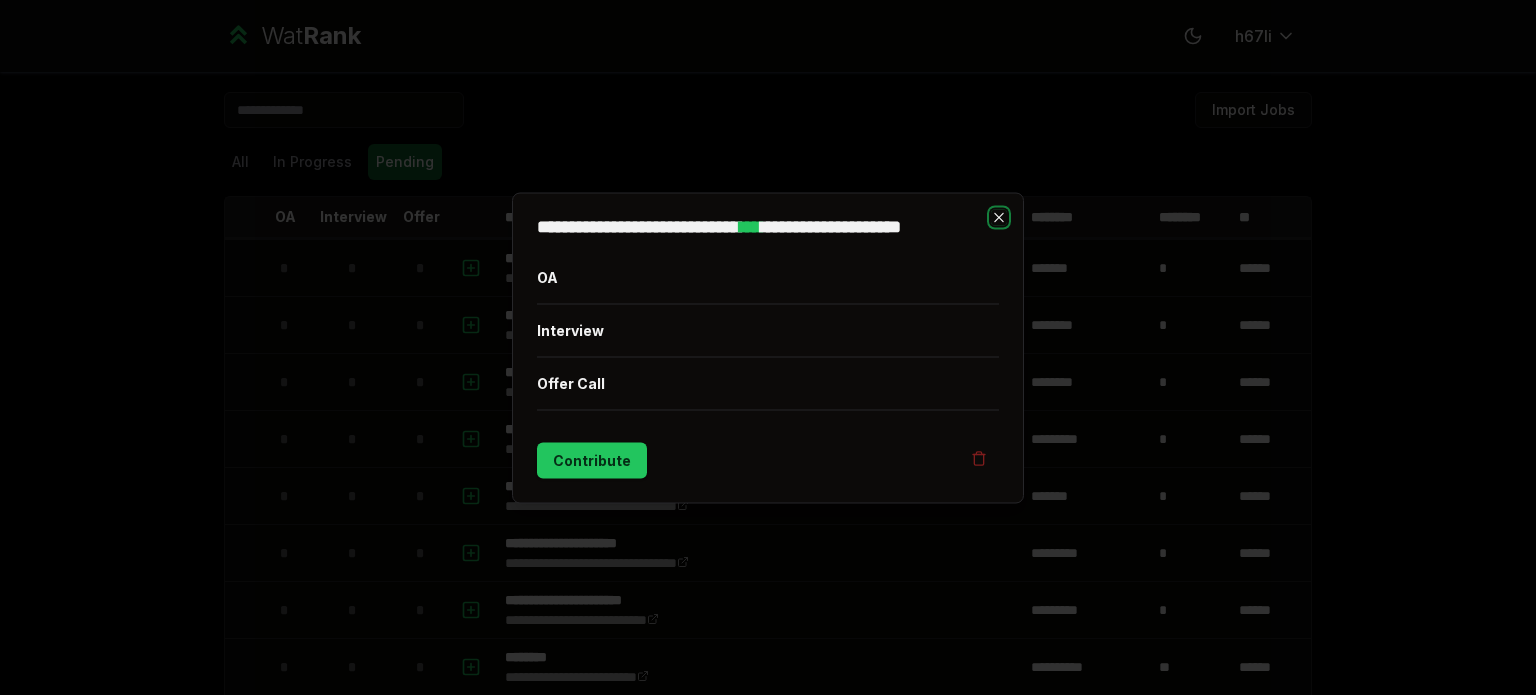 click 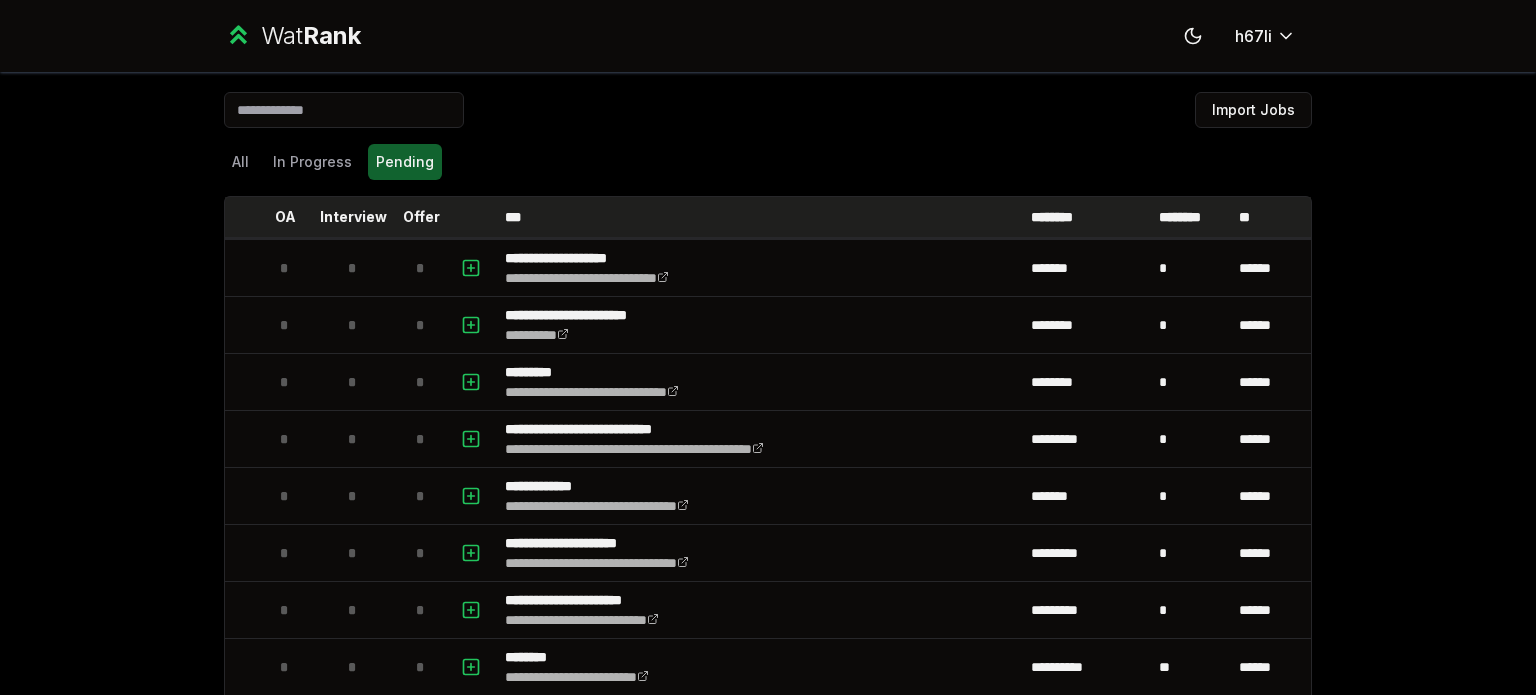 click on "OA" at bounding box center (285, 217) 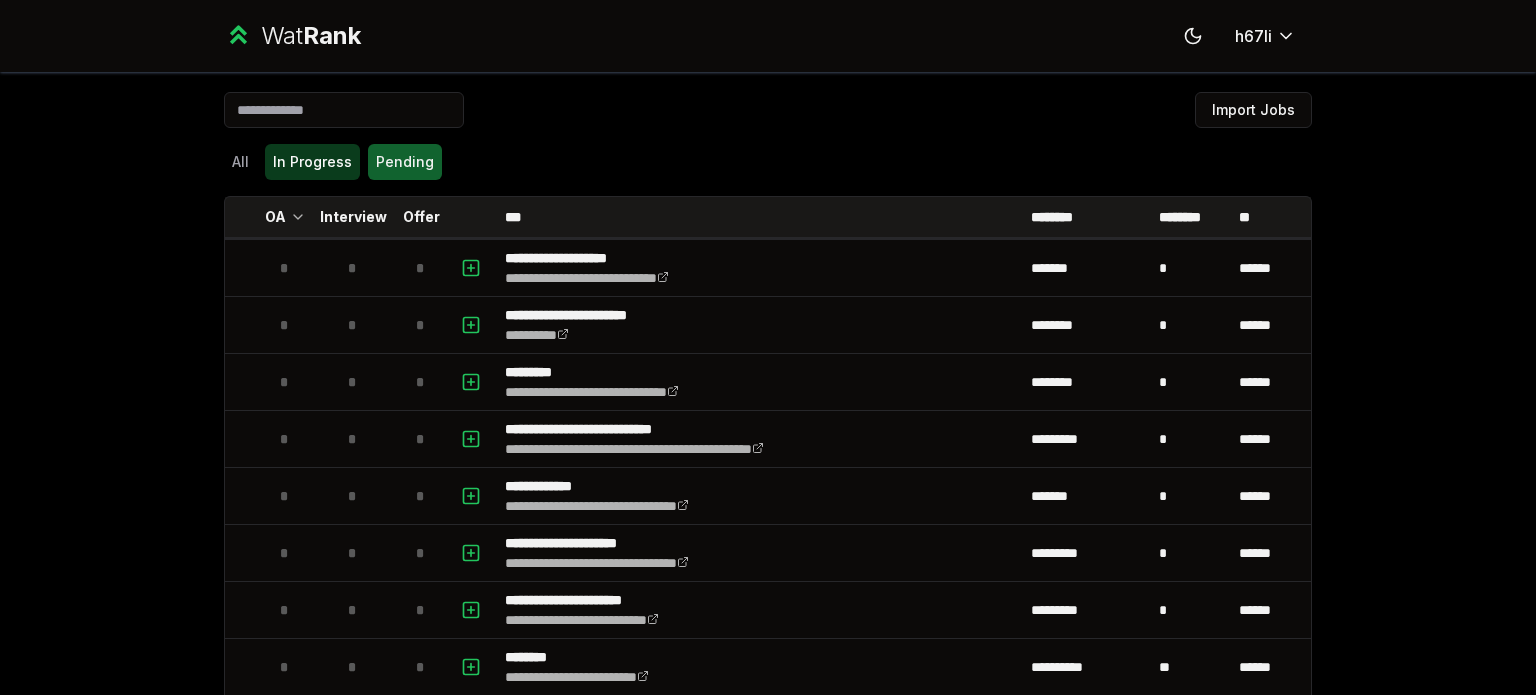 click on "In Progress" at bounding box center (312, 162) 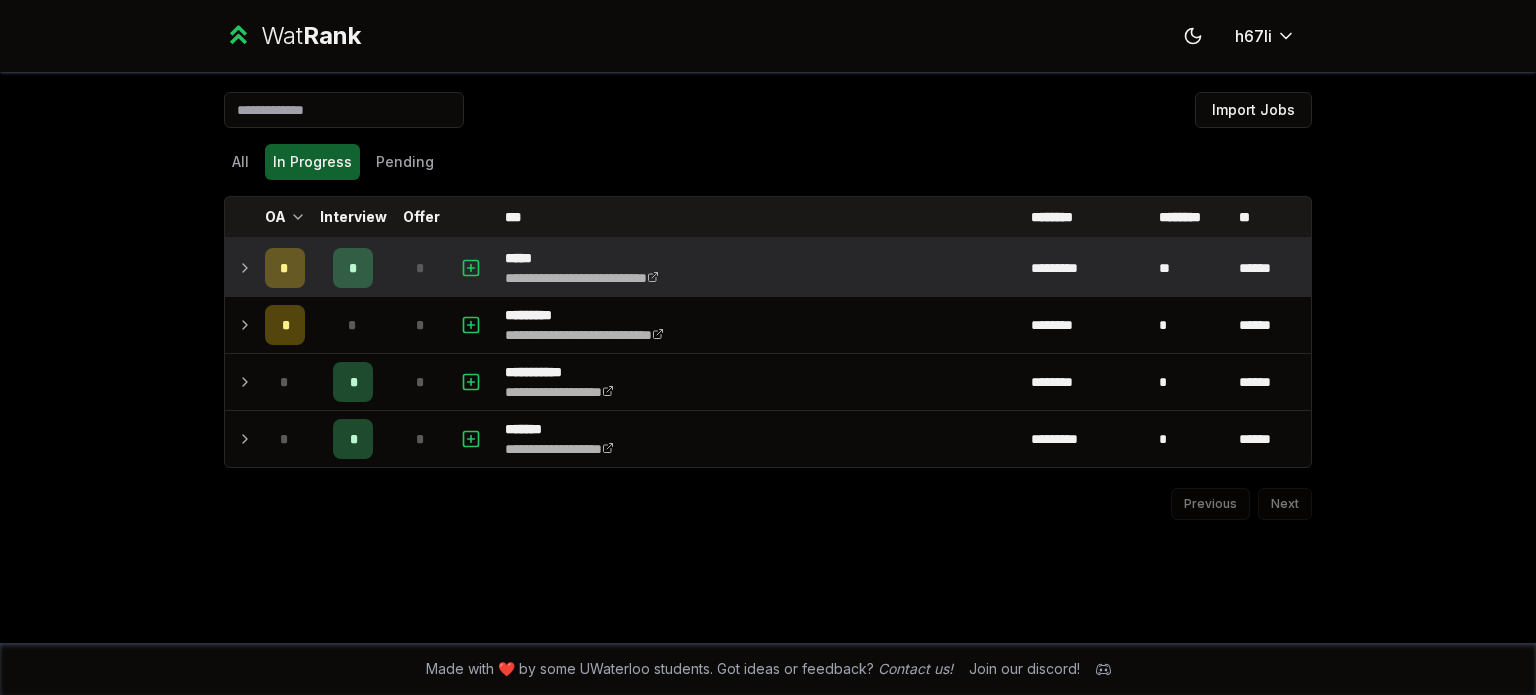 click on "*" at bounding box center [421, 268] 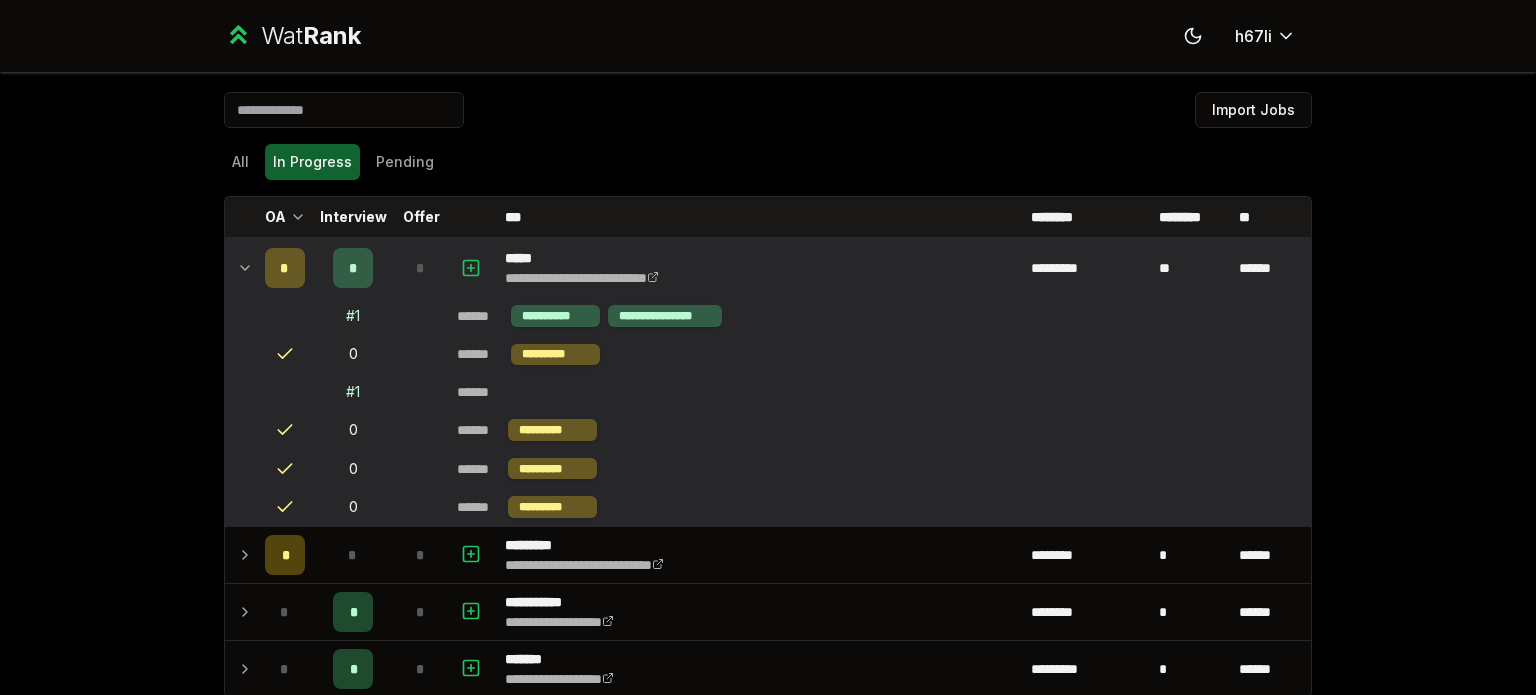 click on "*" at bounding box center [421, 268] 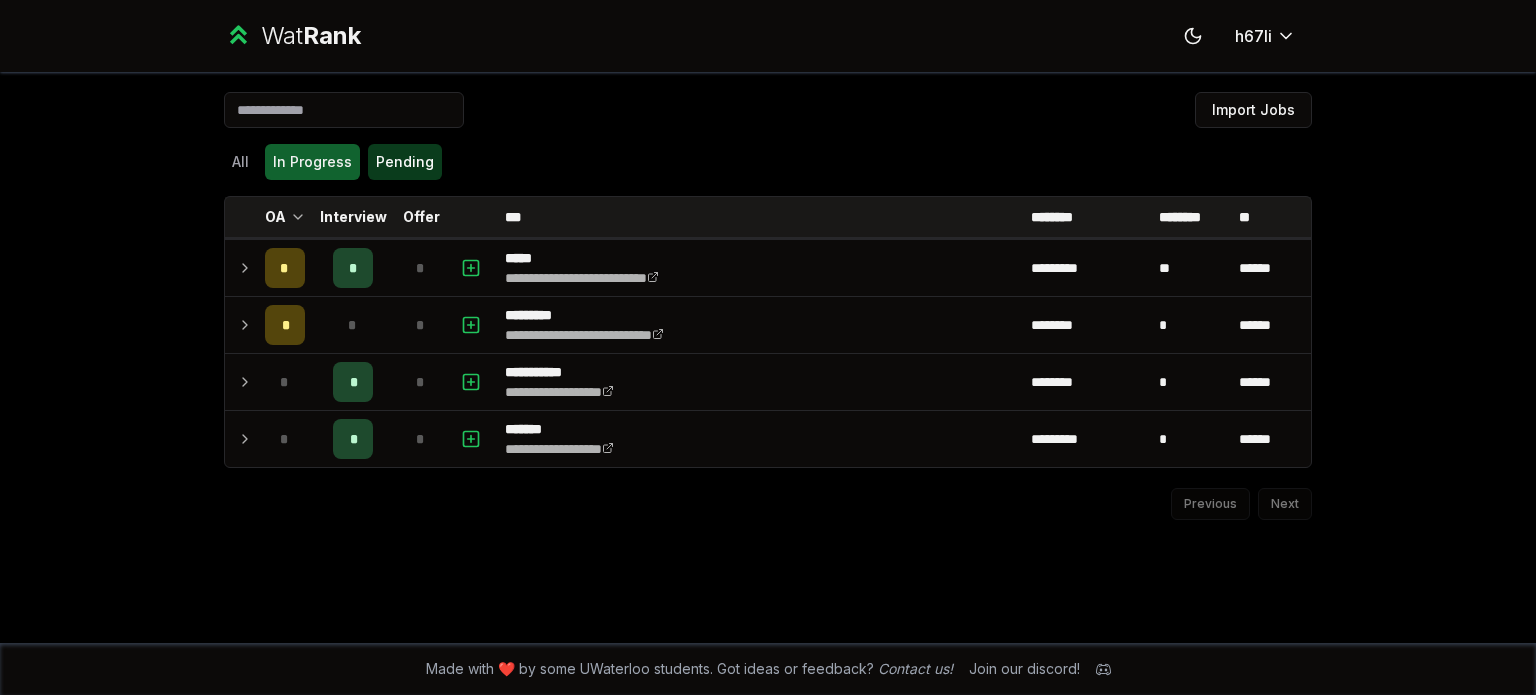 click on "Pending" at bounding box center (405, 162) 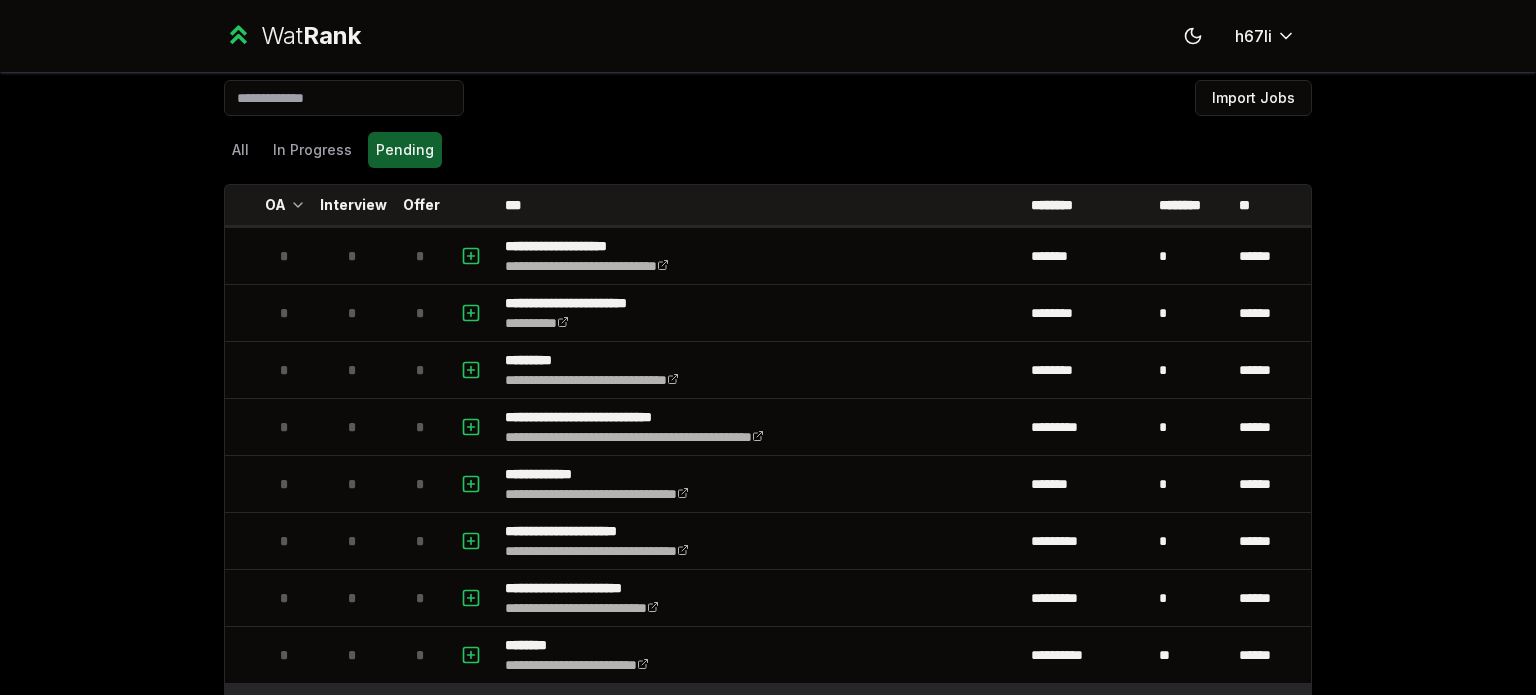 scroll, scrollTop: 0, scrollLeft: 0, axis: both 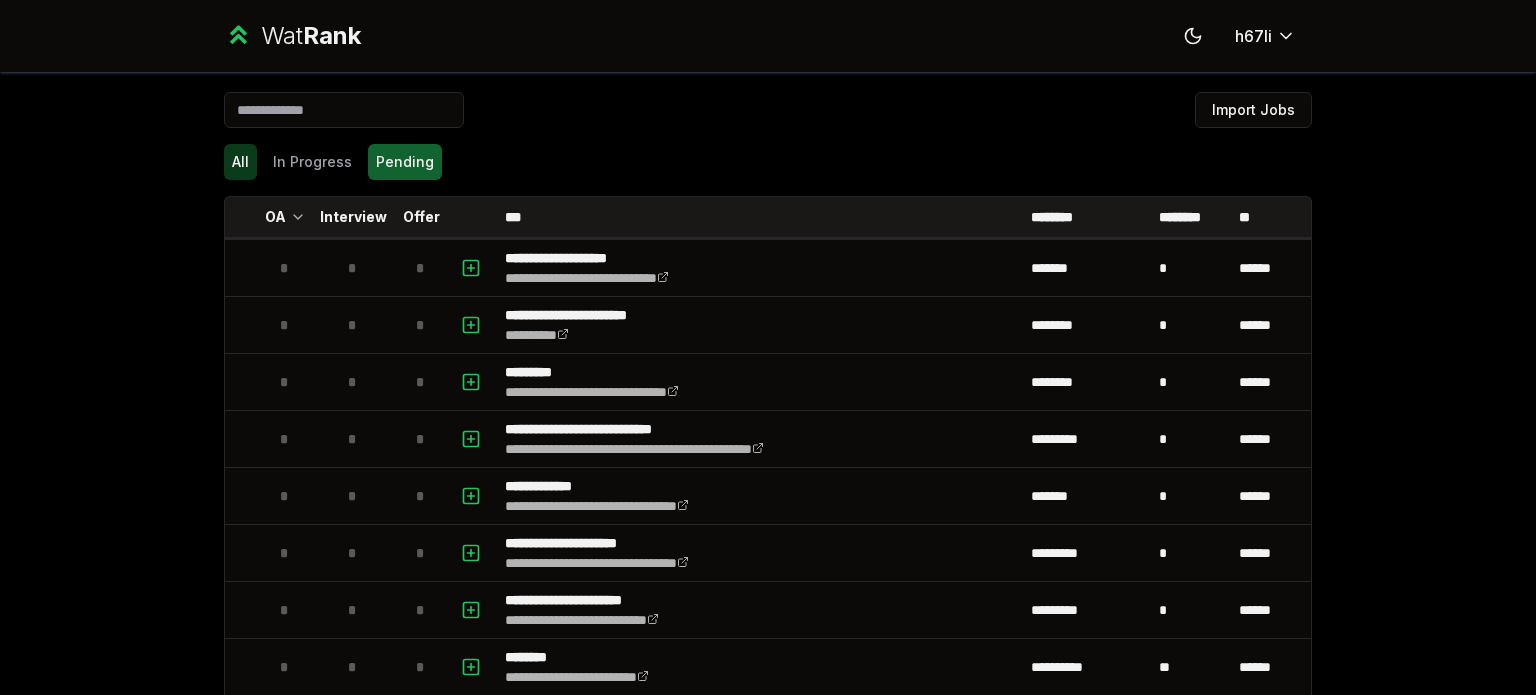 click on "All" at bounding box center (240, 162) 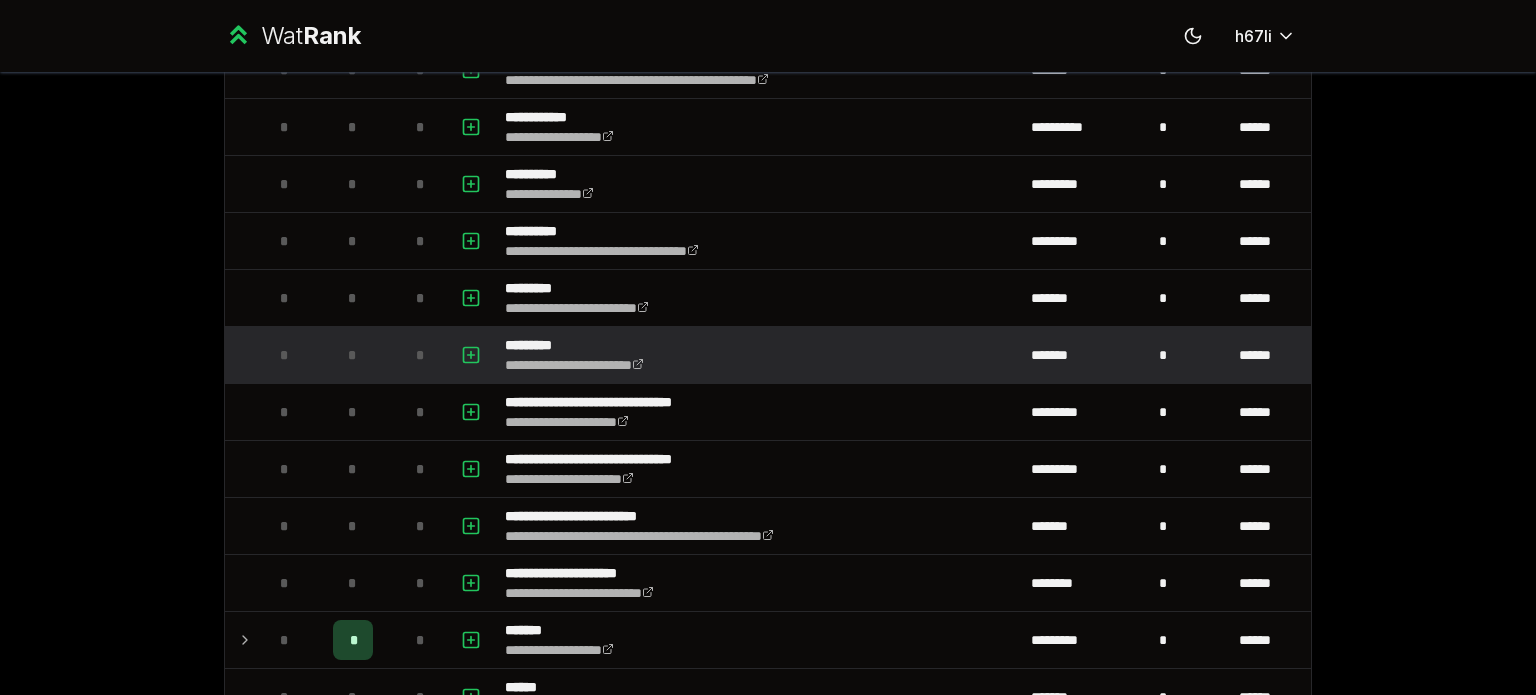 scroll, scrollTop: 2224, scrollLeft: 0, axis: vertical 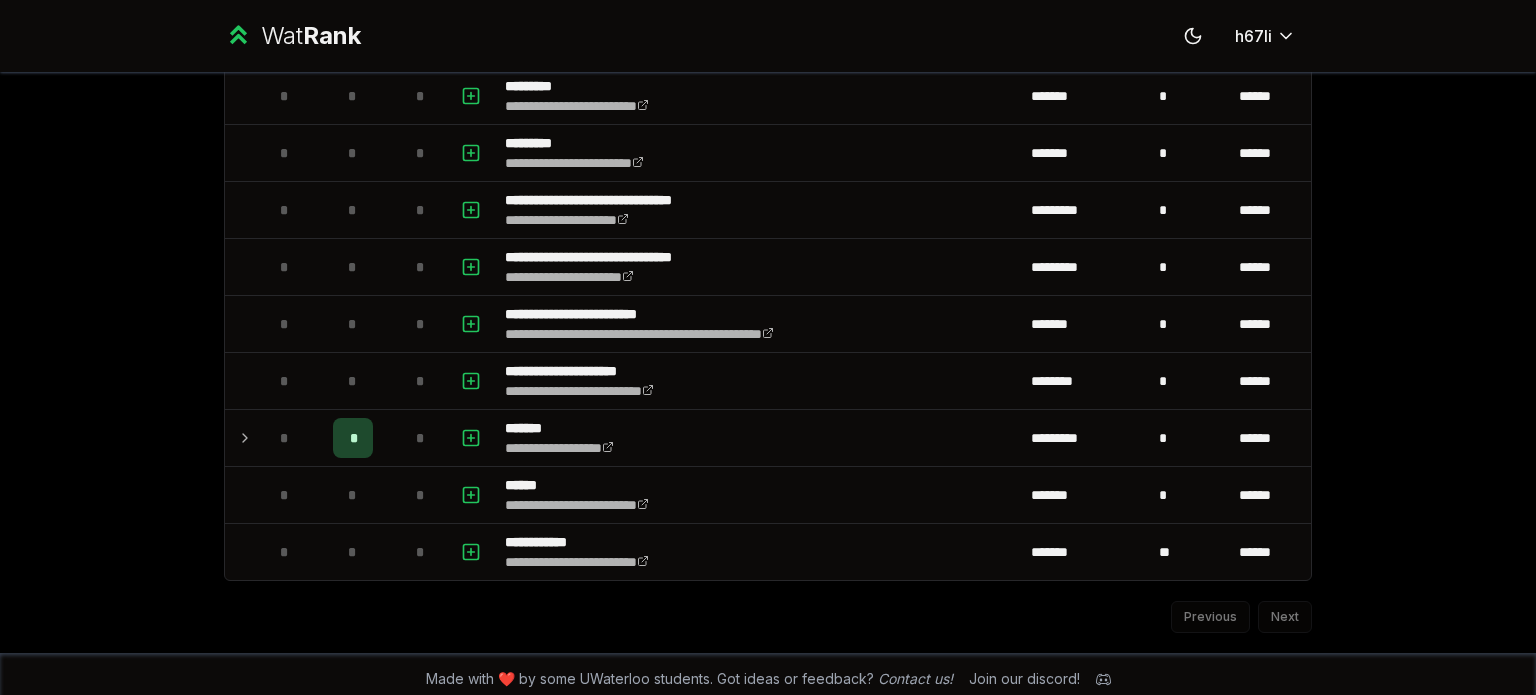 click on "Previous Next" at bounding box center [768, 607] 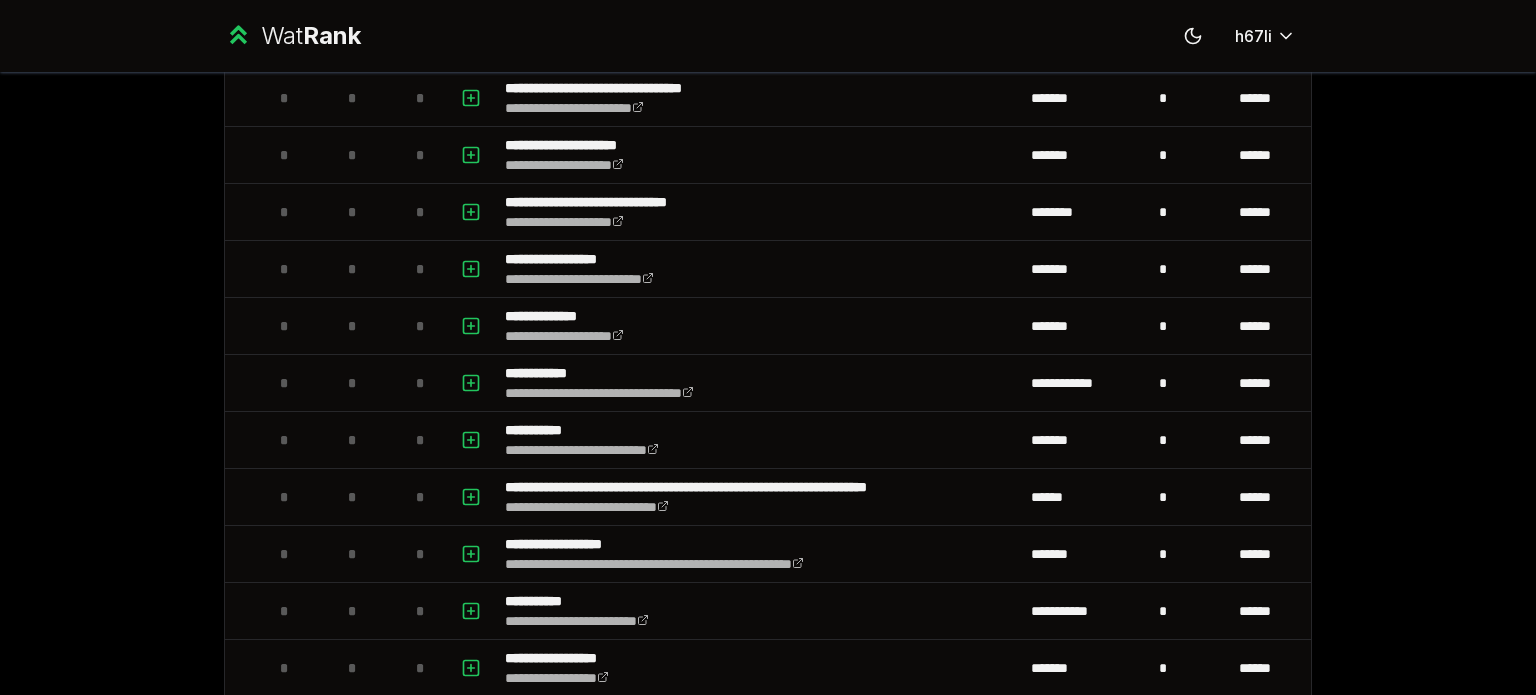 scroll, scrollTop: 1324, scrollLeft: 0, axis: vertical 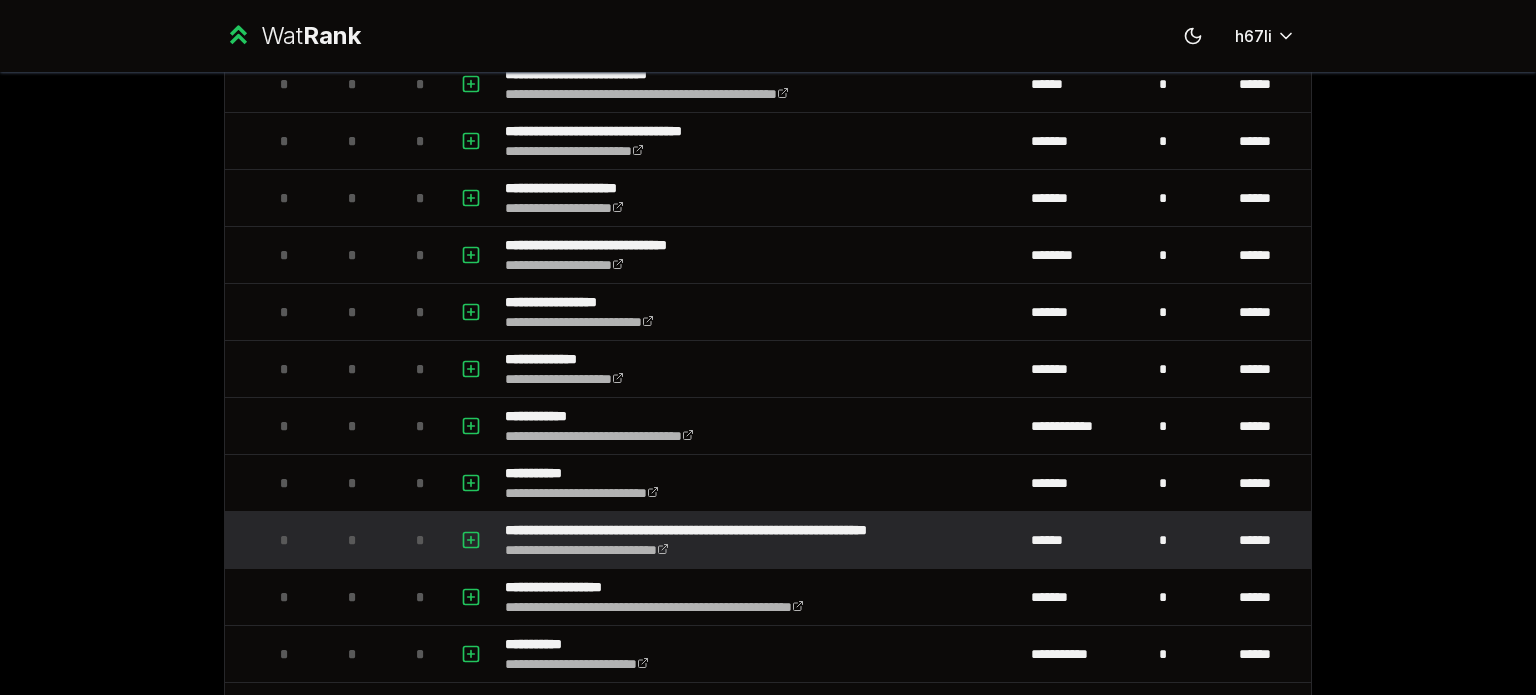 click on "**********" at bounding box center [755, 540] 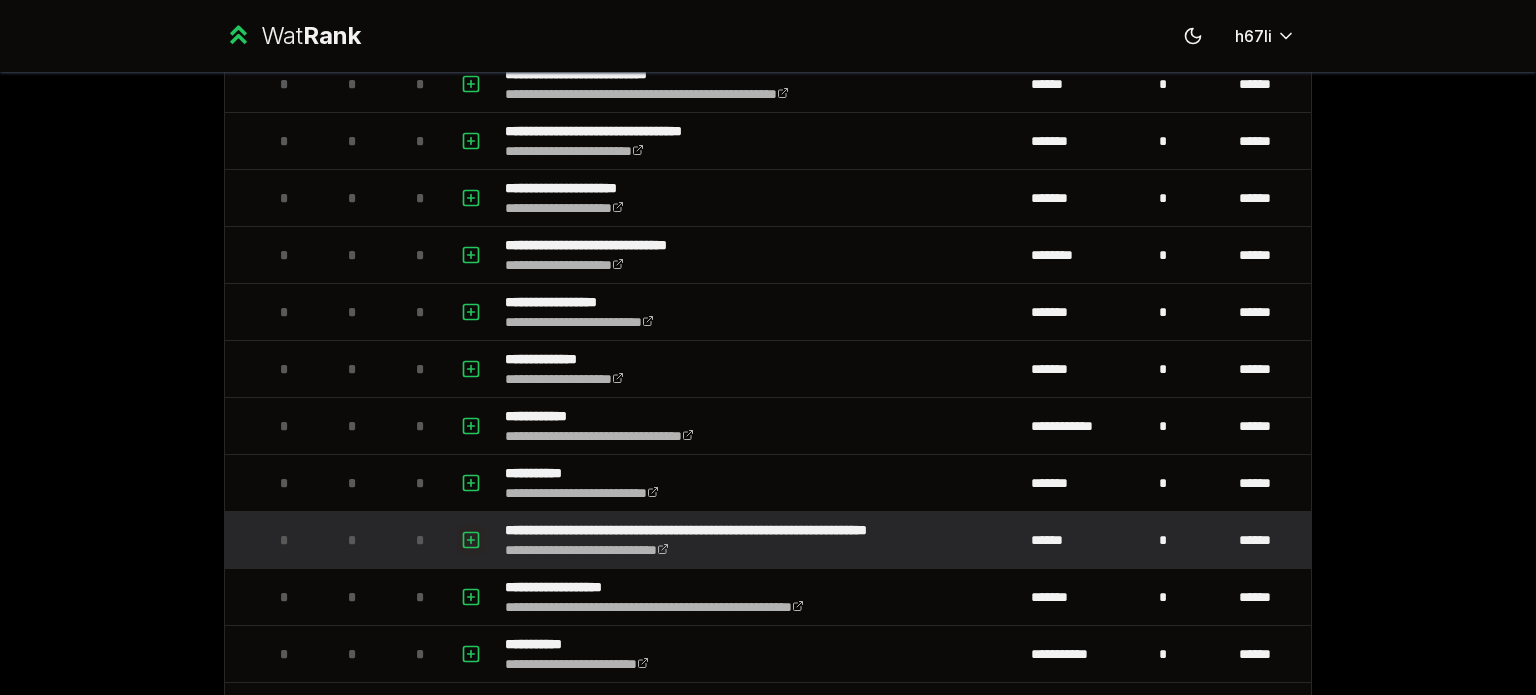 click 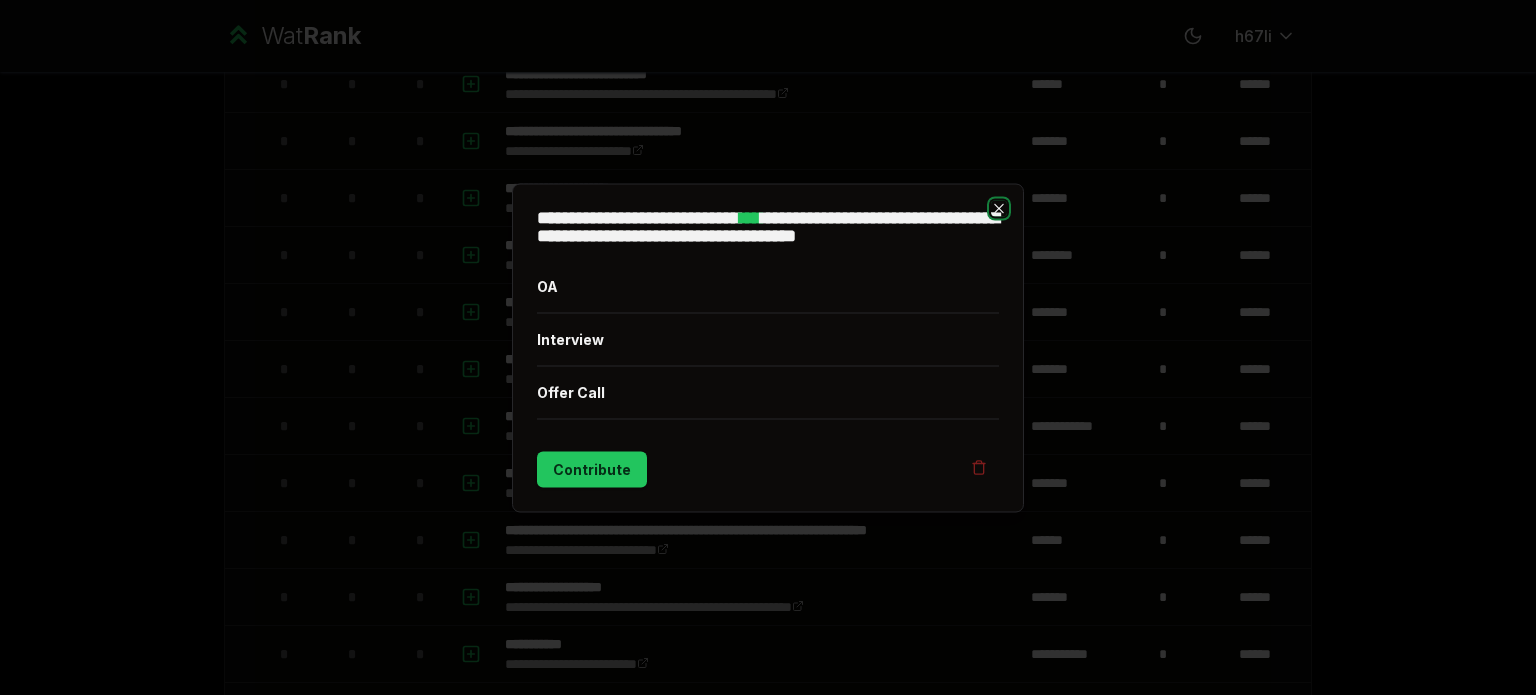 click 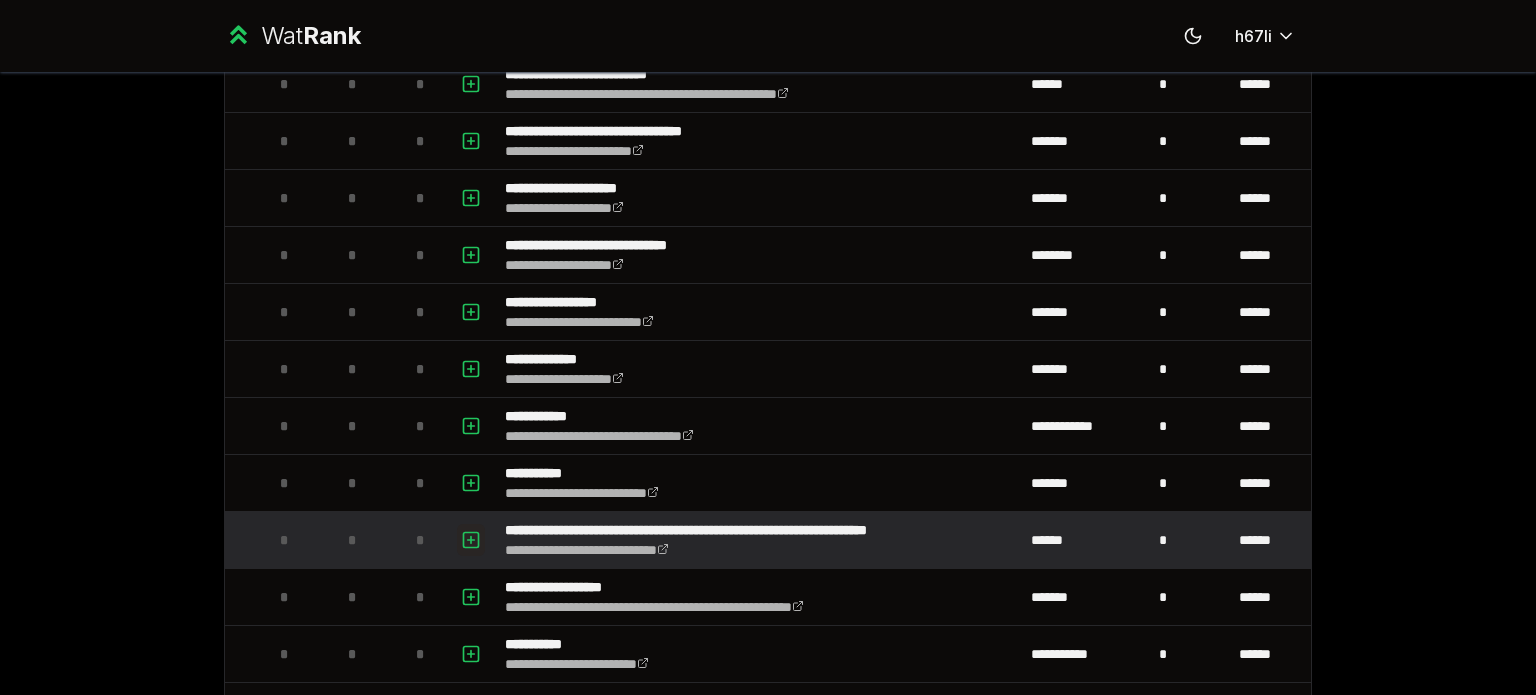 click at bounding box center [471, 540] 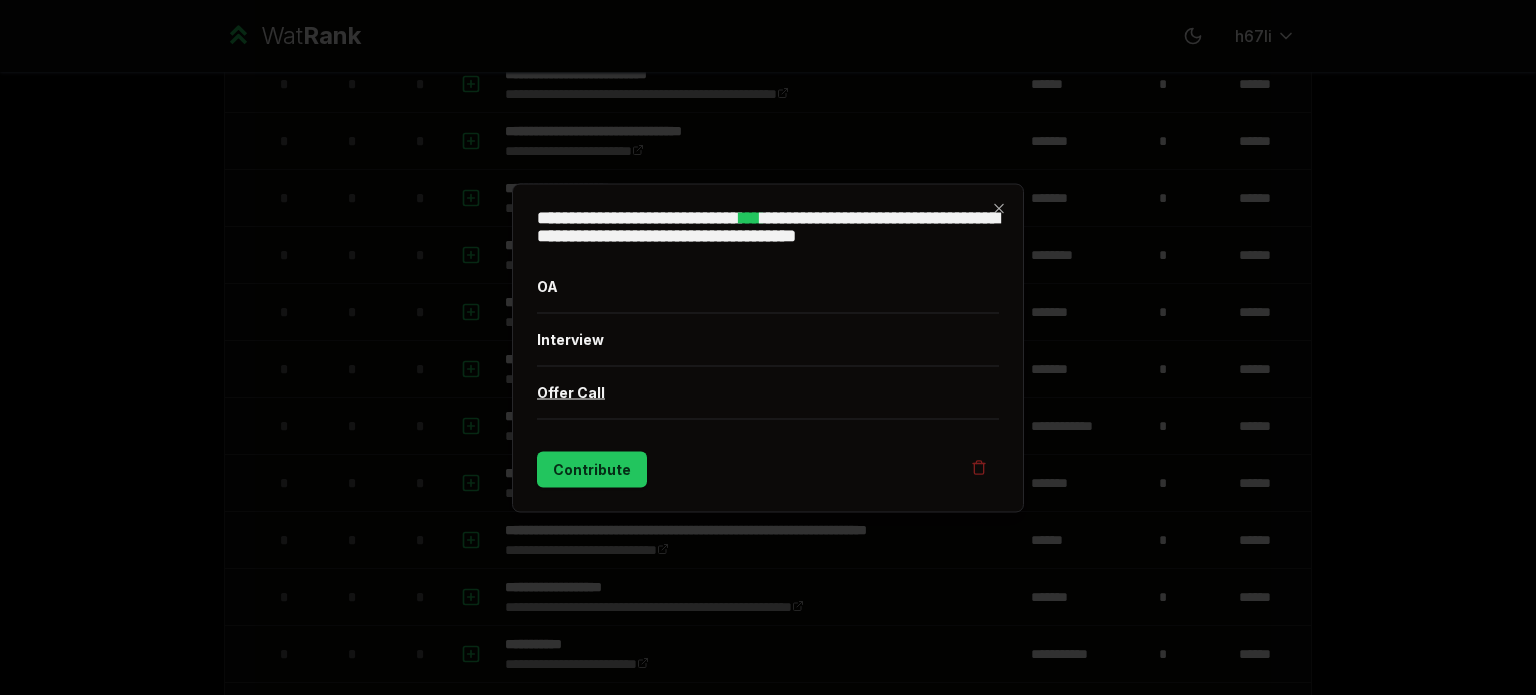 click on "Offer Call" at bounding box center [768, 392] 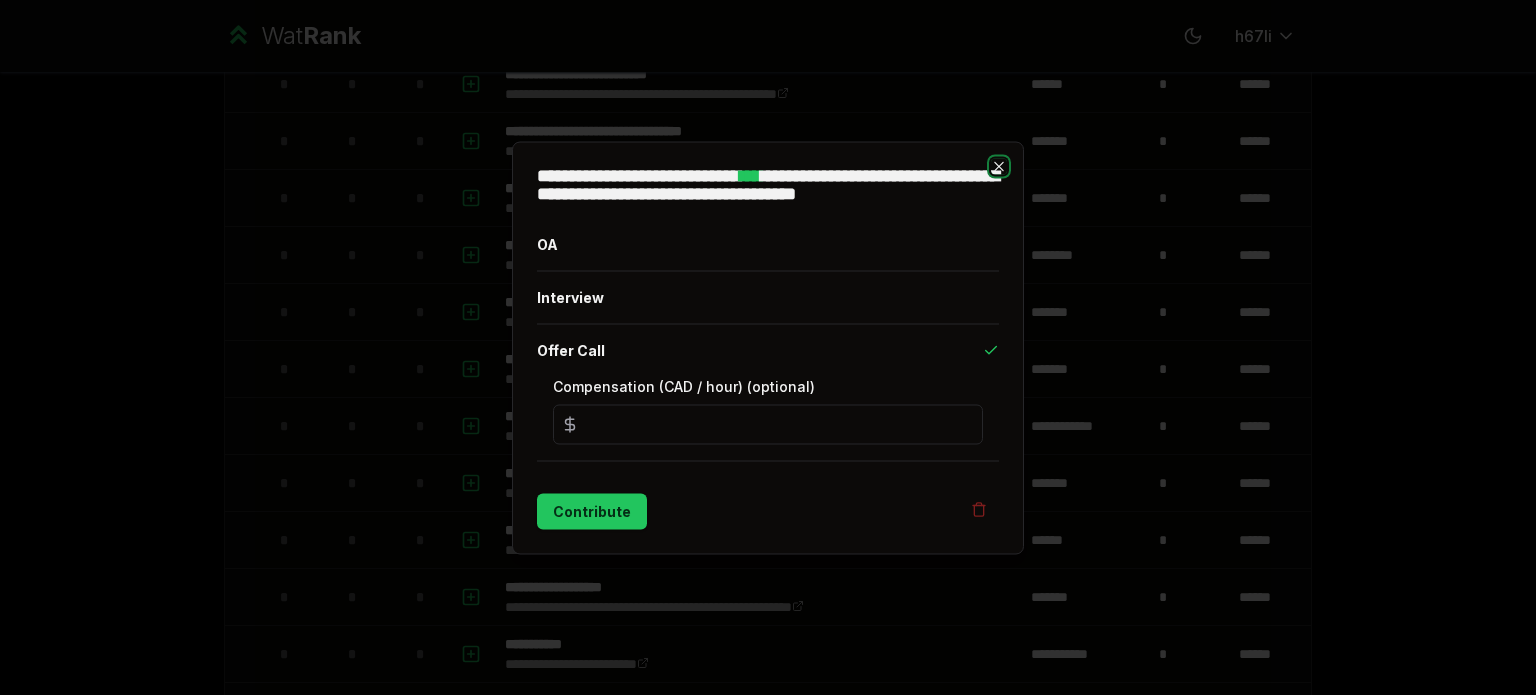 click 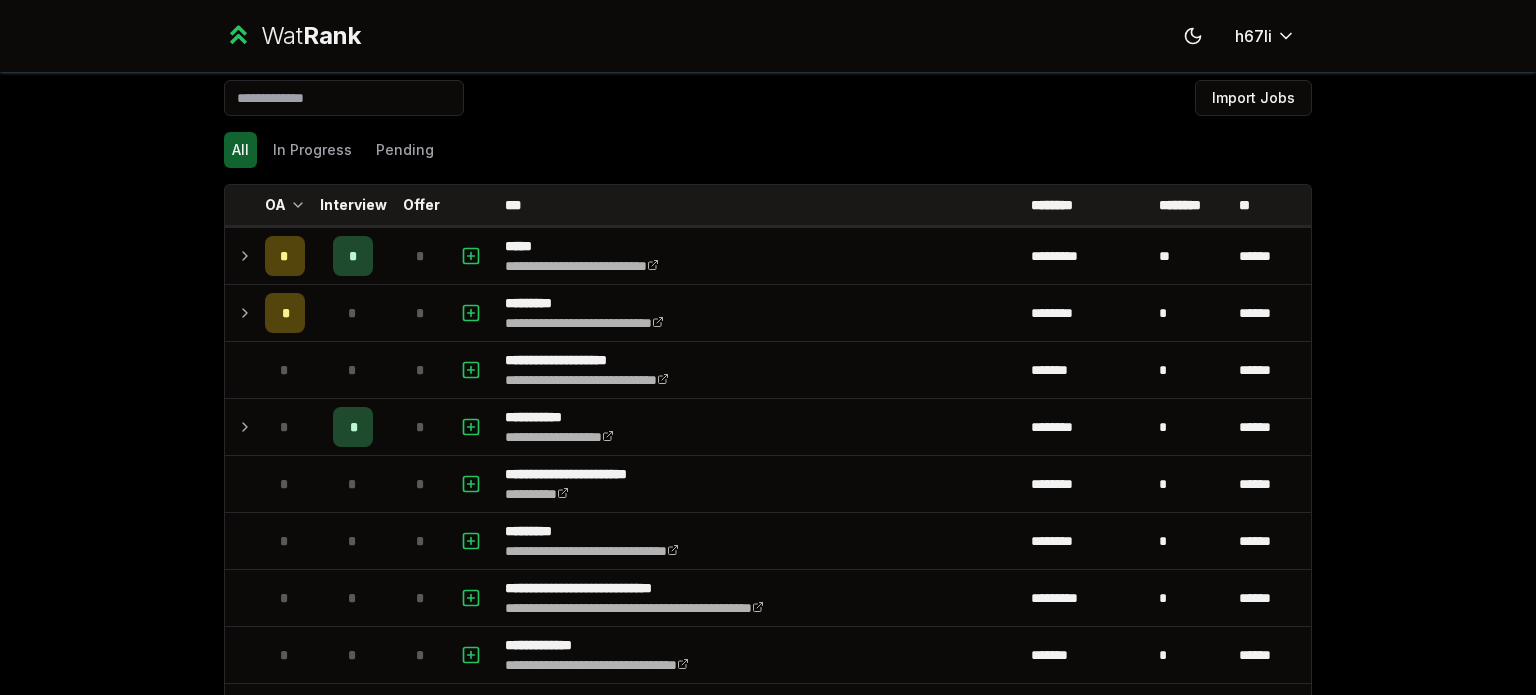 scroll, scrollTop: 0, scrollLeft: 0, axis: both 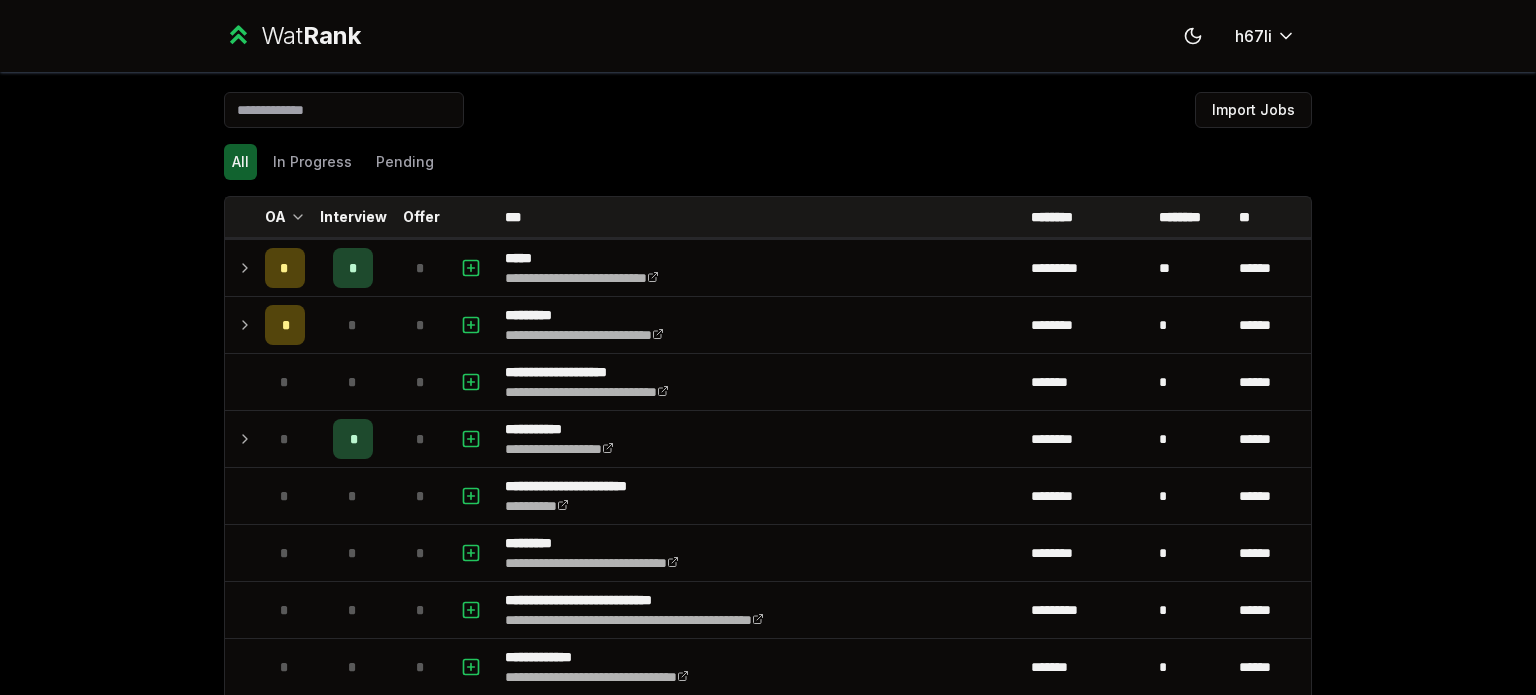 click at bounding box center [344, 110] 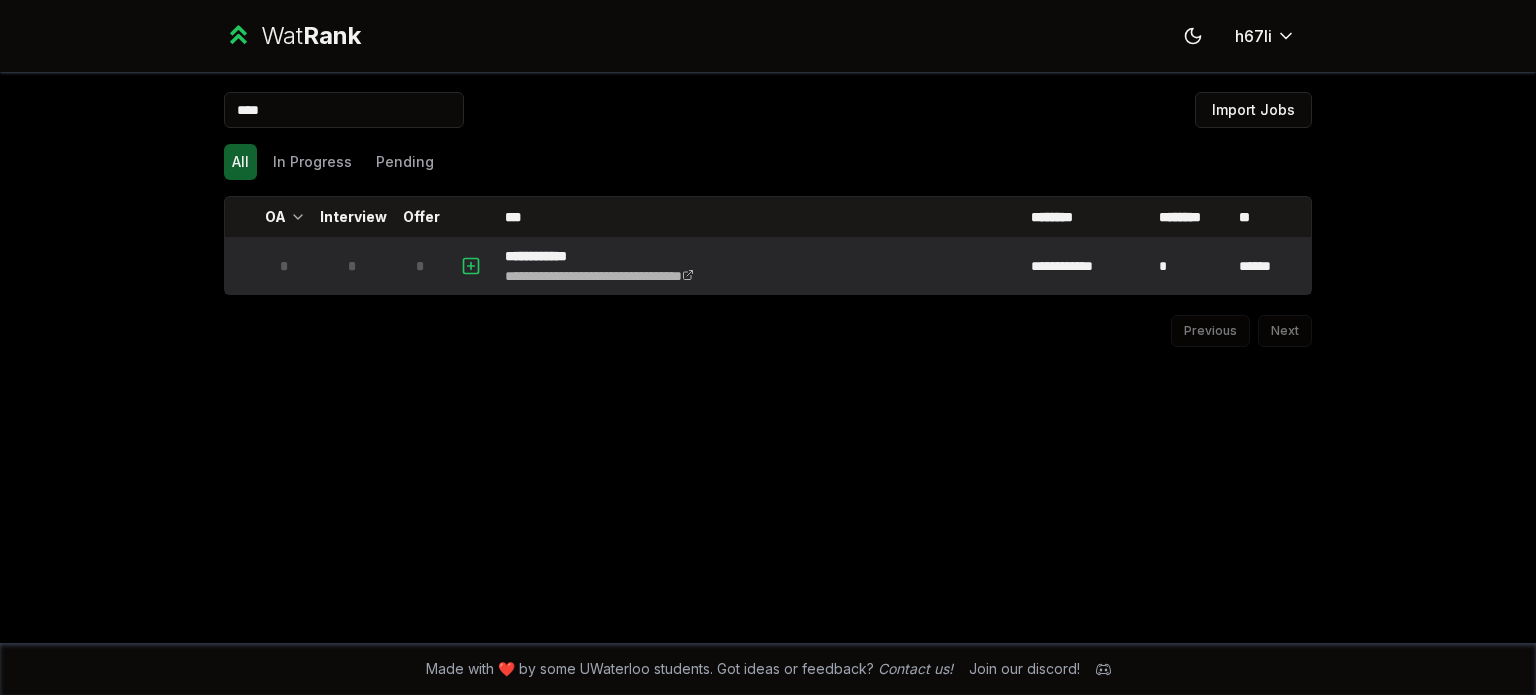 type on "****" 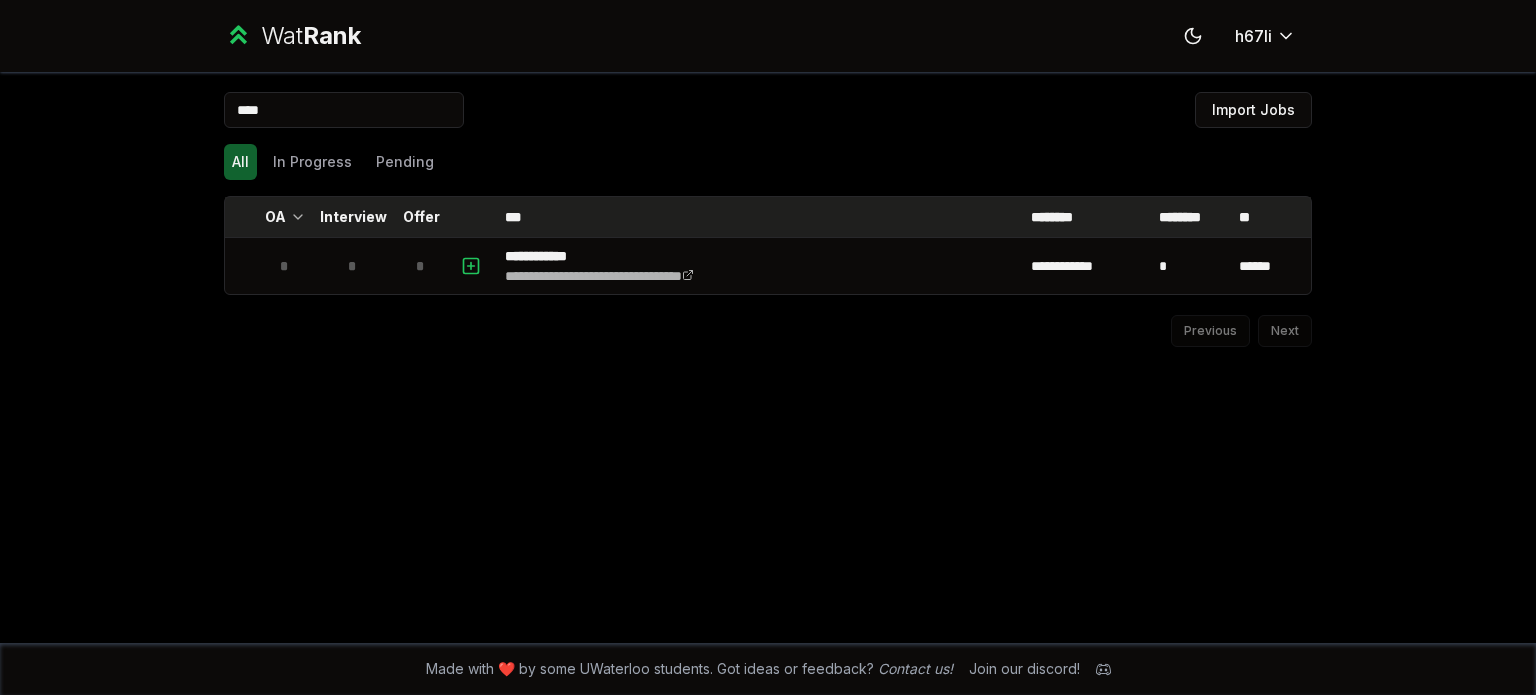 click 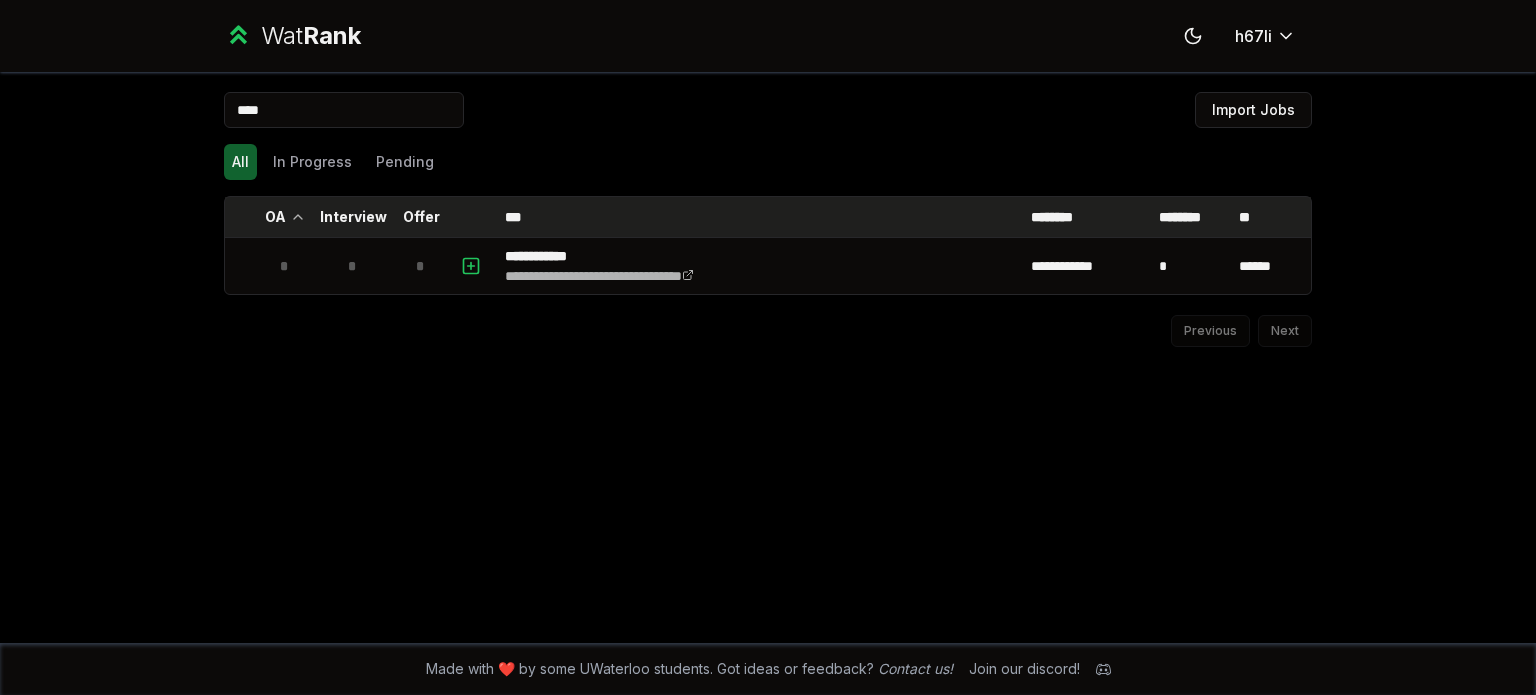 click 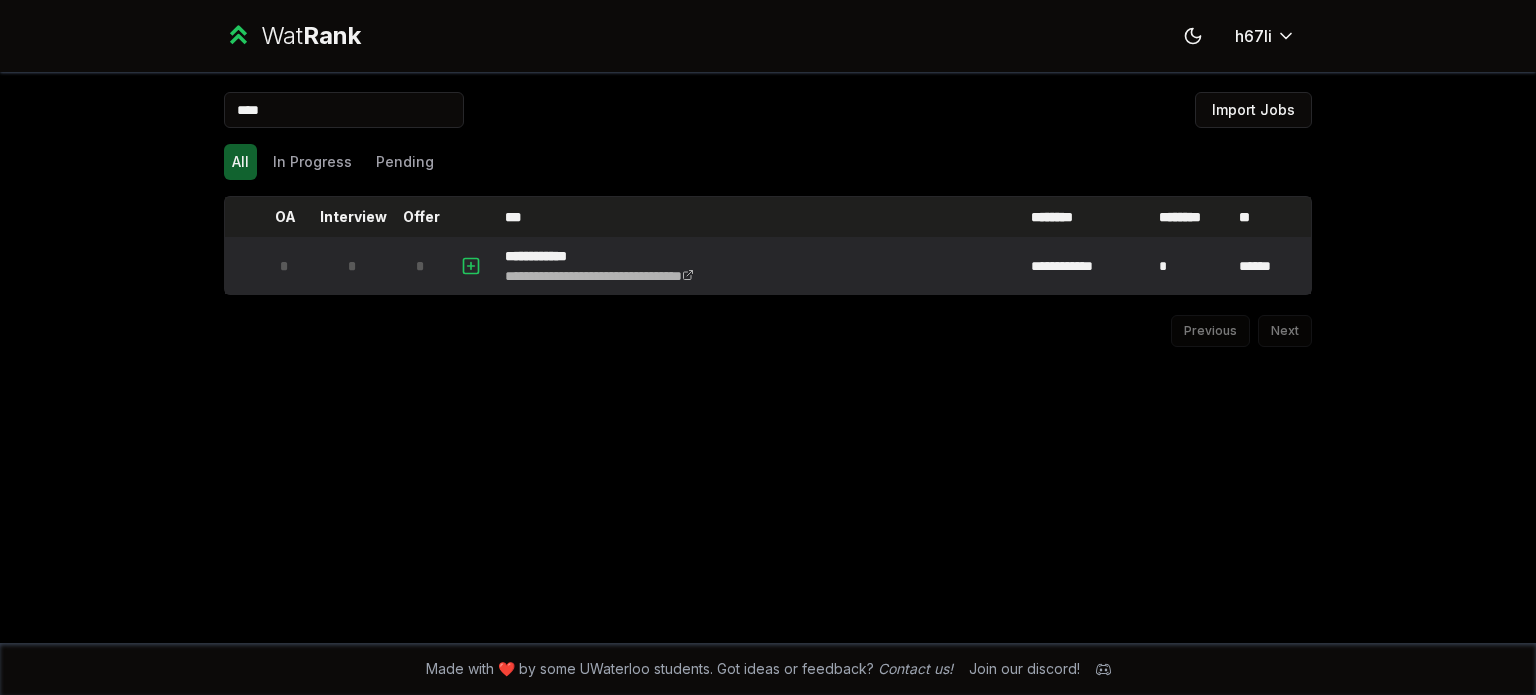 click on "*" at bounding box center [421, 266] 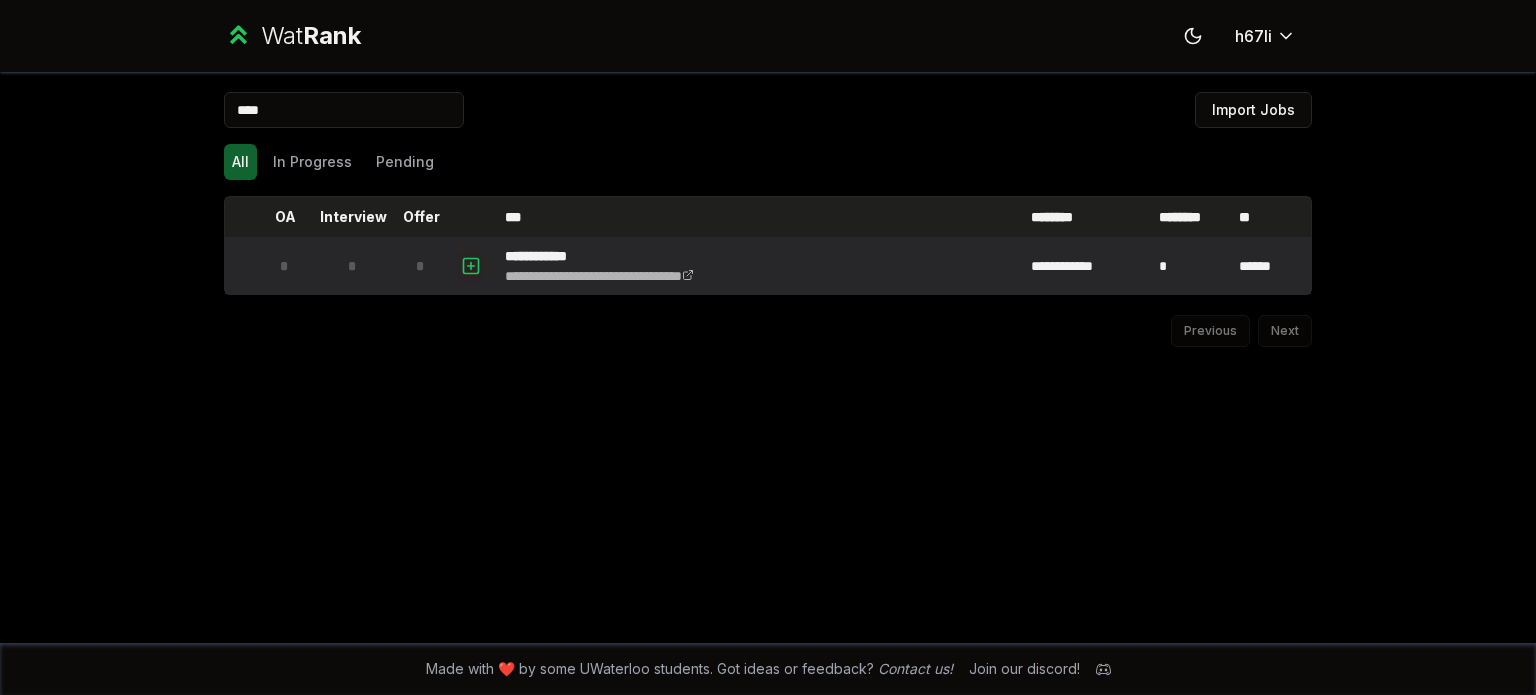 click 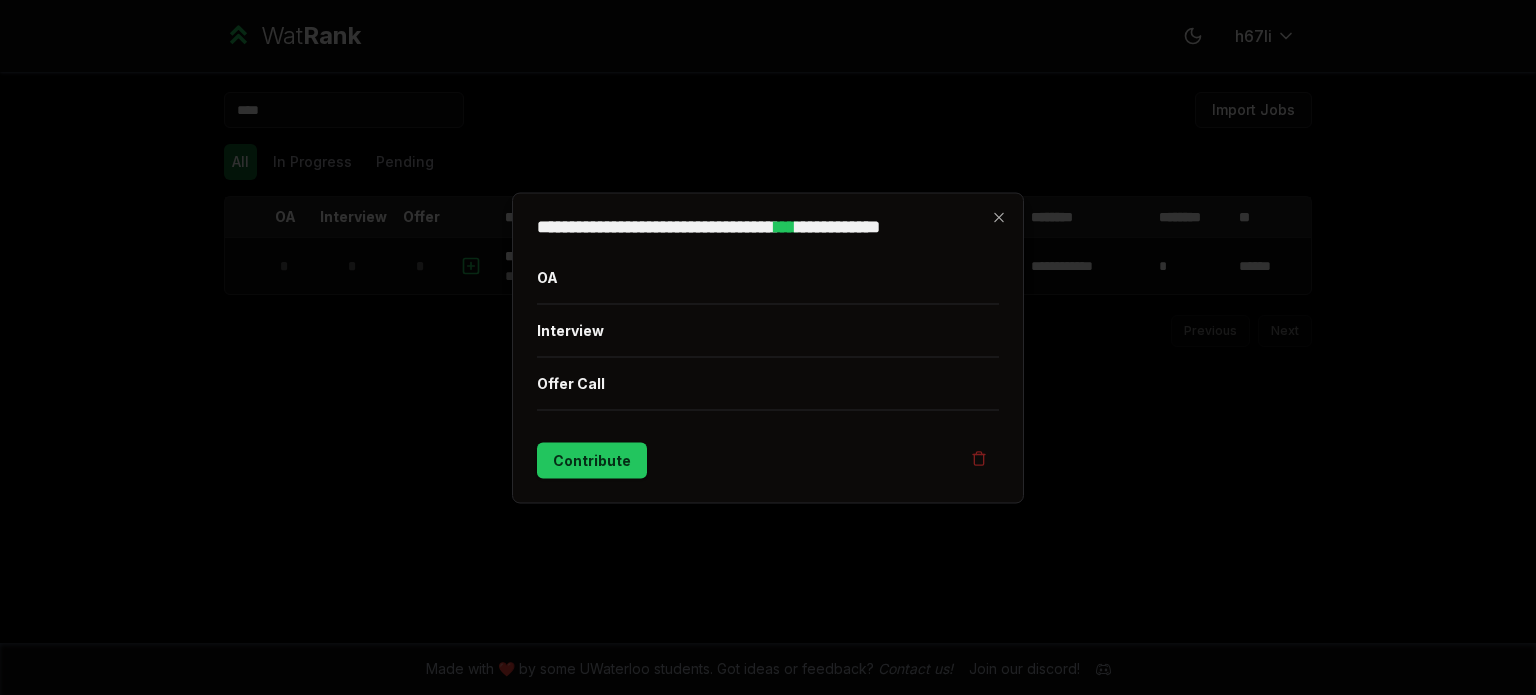 click on "**********" at bounding box center [768, 347] 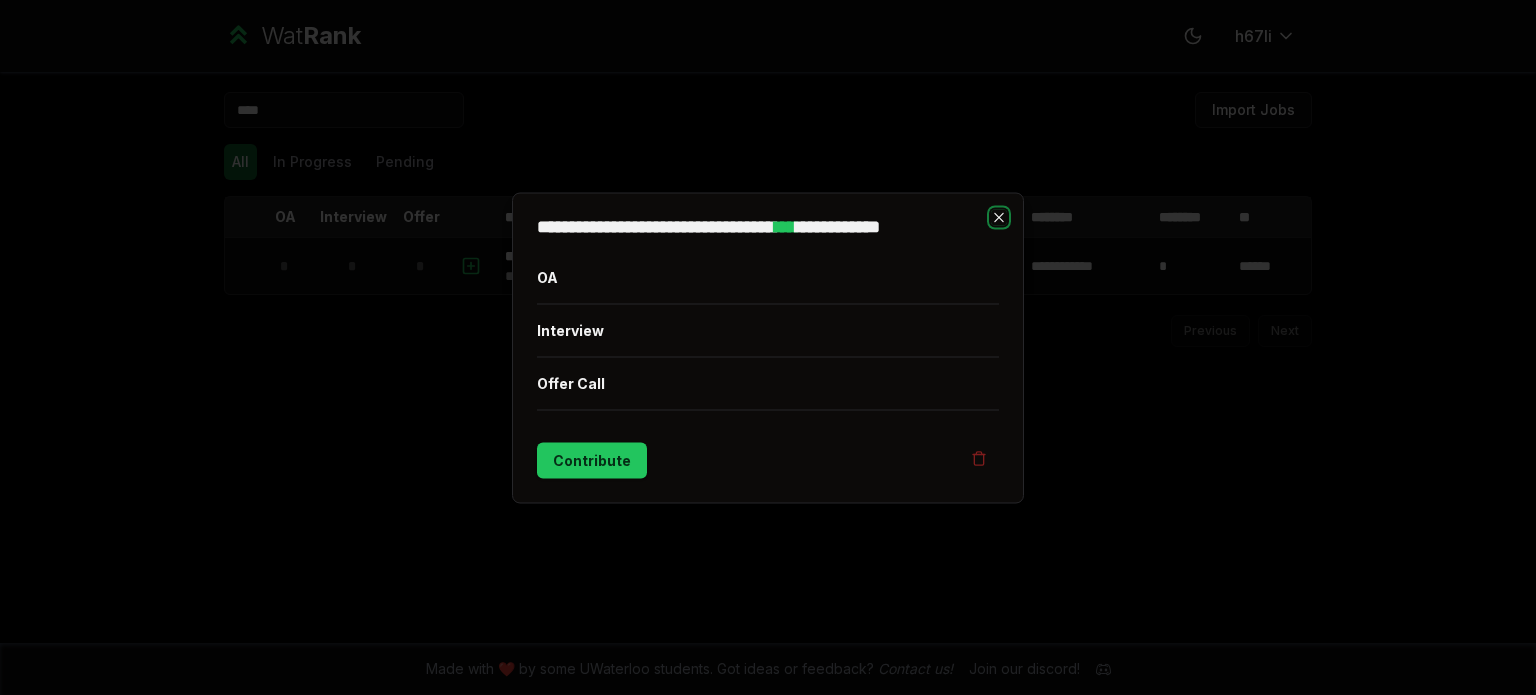 click 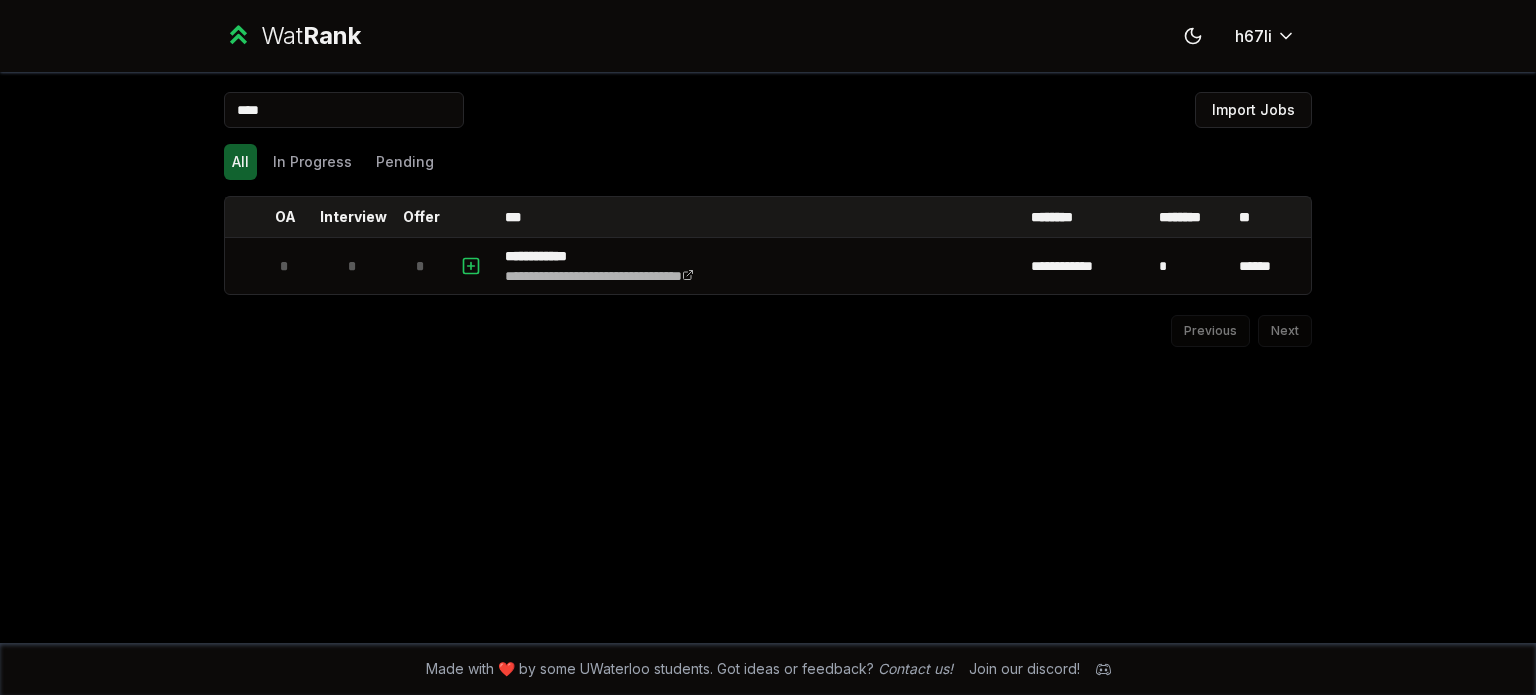 drag, startPoint x: 312, startPoint y: 107, endPoint x: 156, endPoint y: 118, distance: 156.38734 